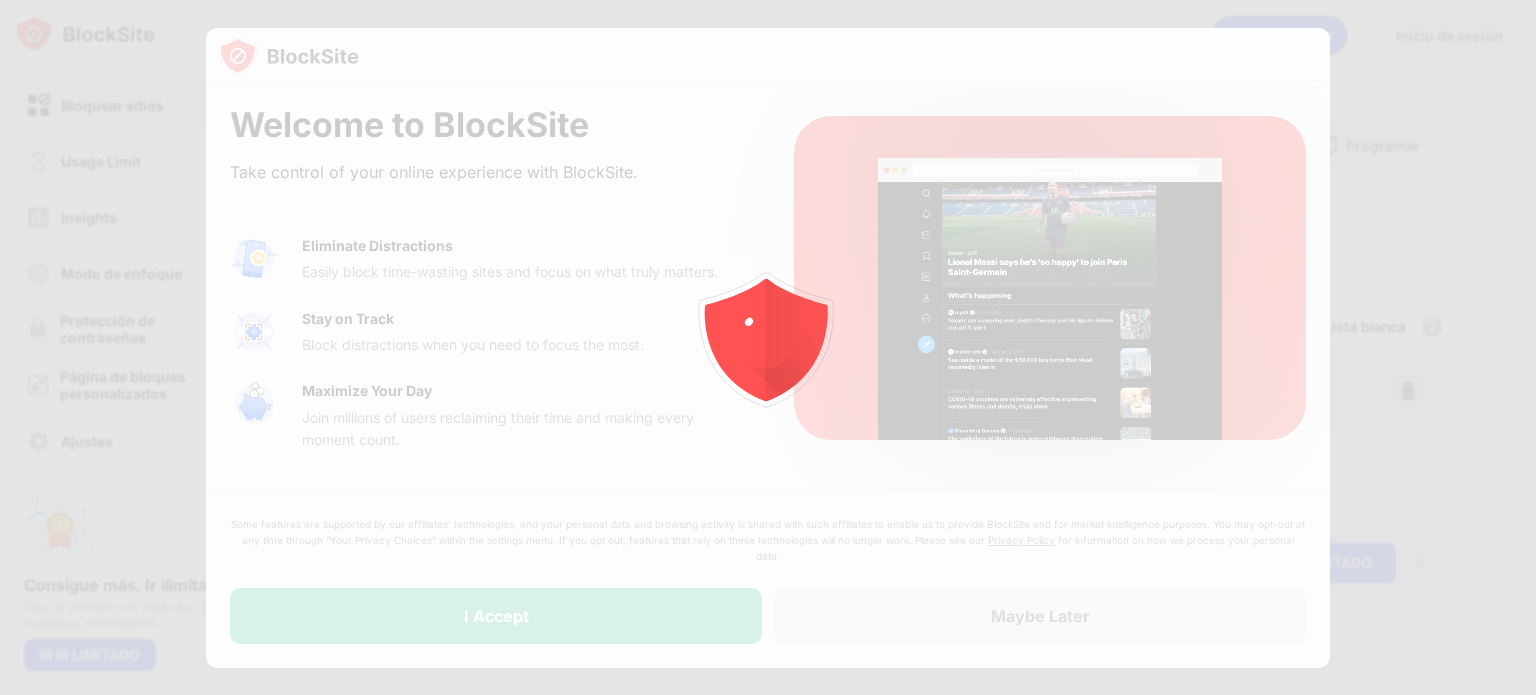 scroll, scrollTop: 0, scrollLeft: 0, axis: both 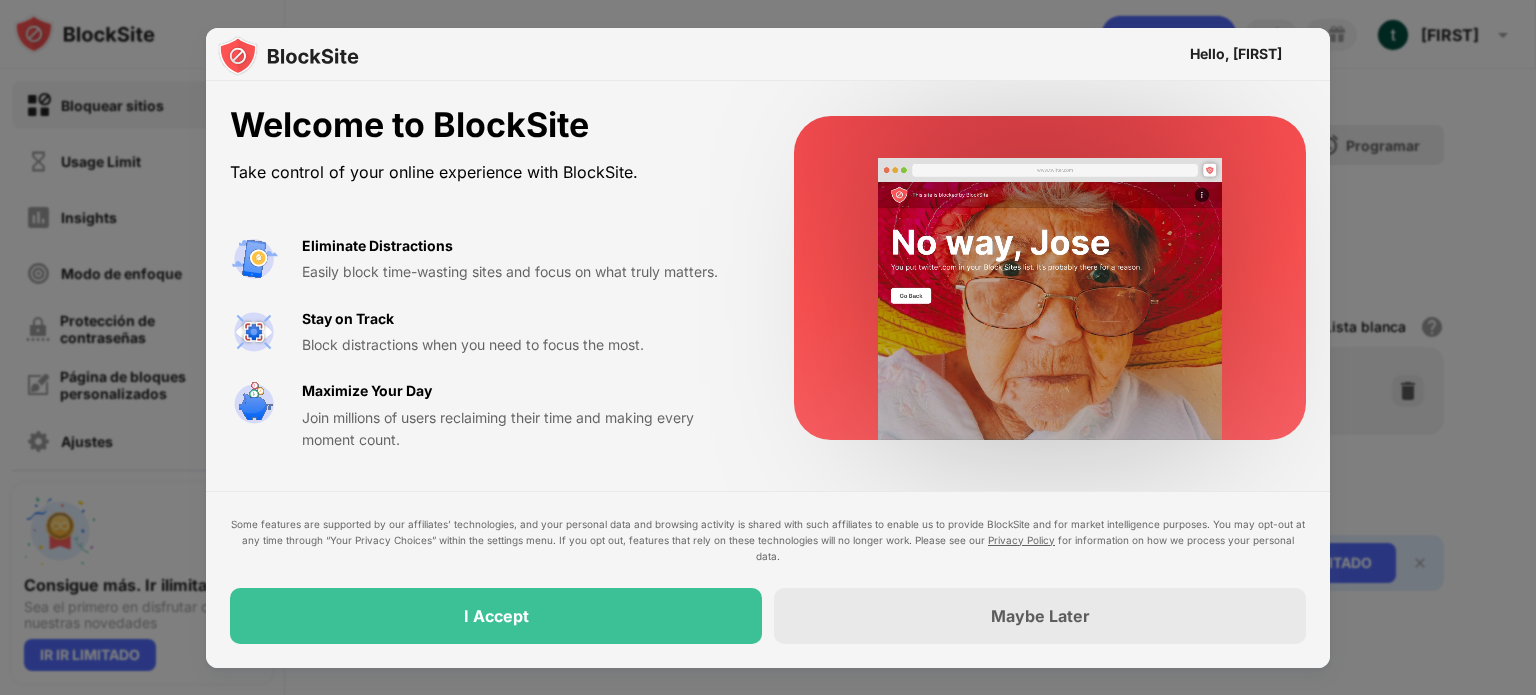 click on "I Accept" at bounding box center [496, 616] 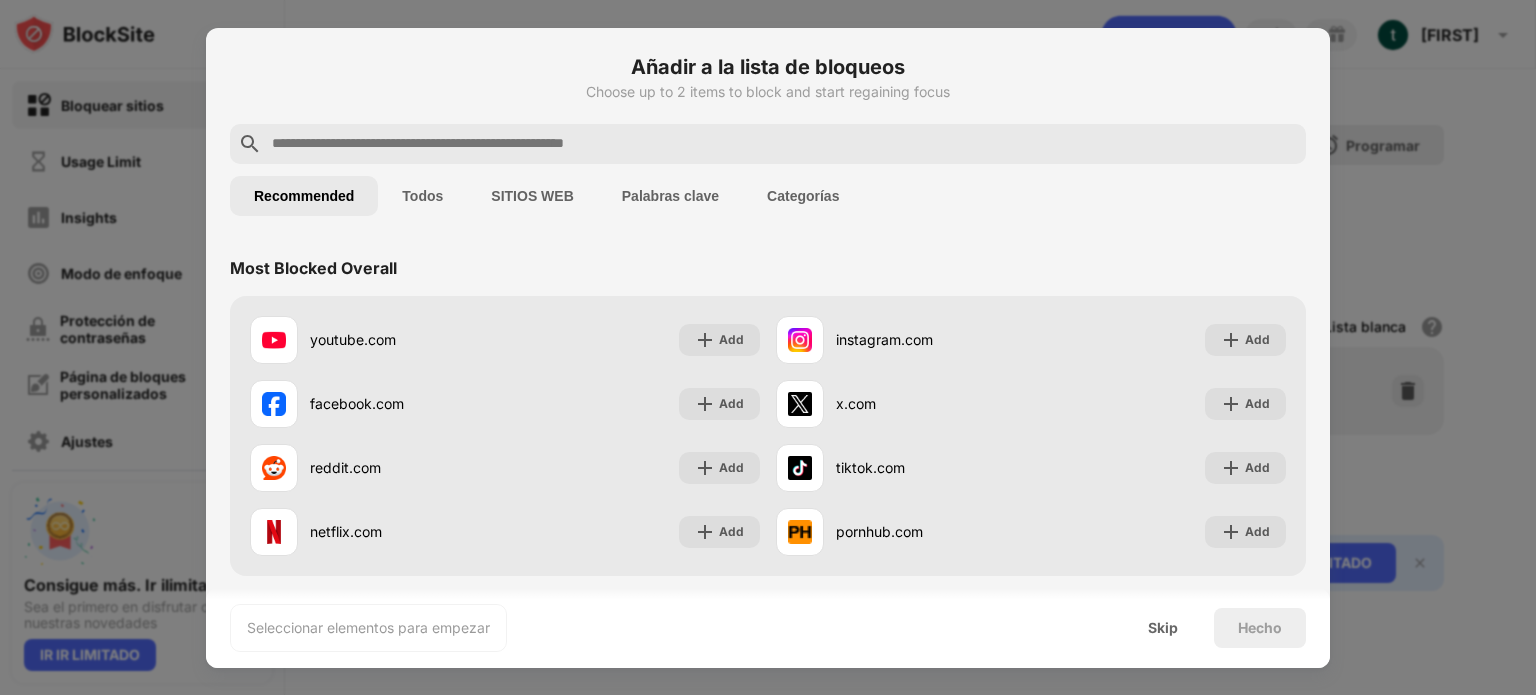 click at bounding box center (784, 144) 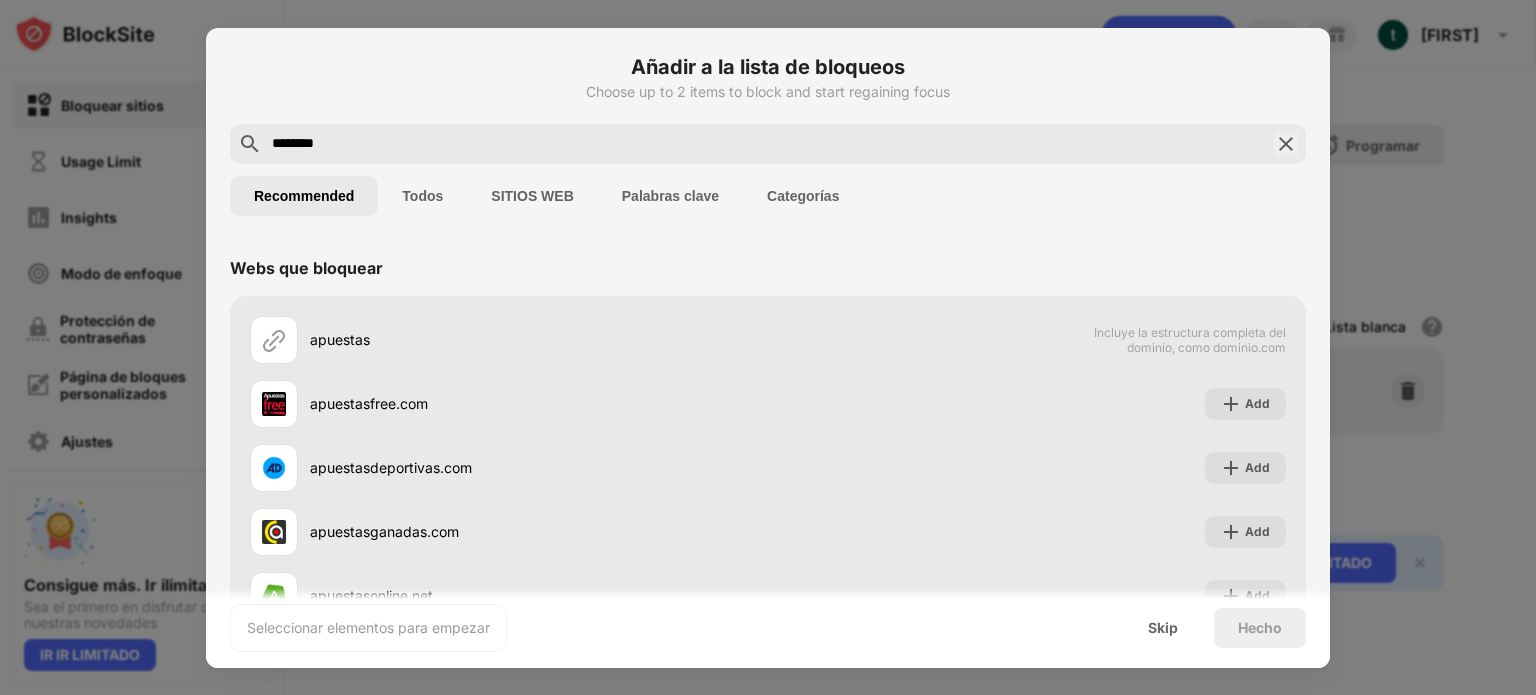 click on "********" at bounding box center (768, 144) 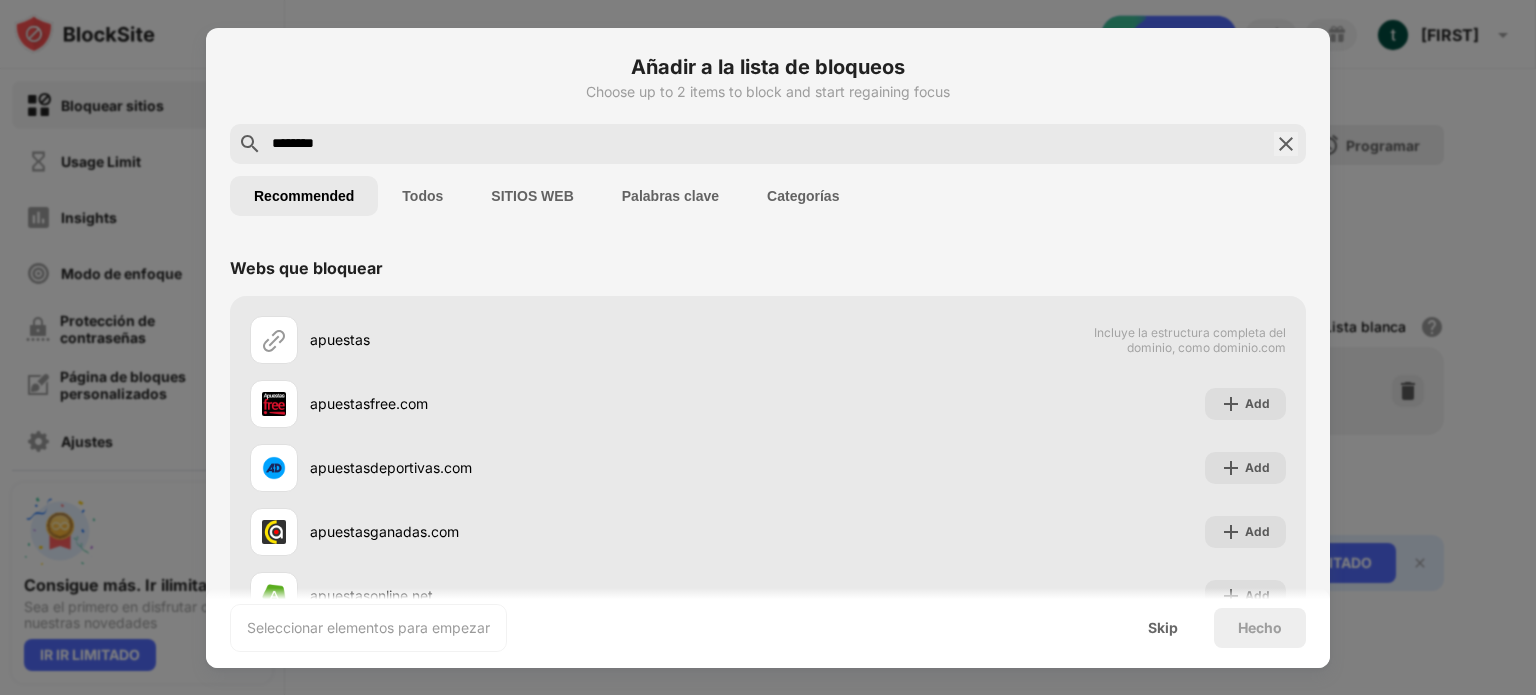 type on "********" 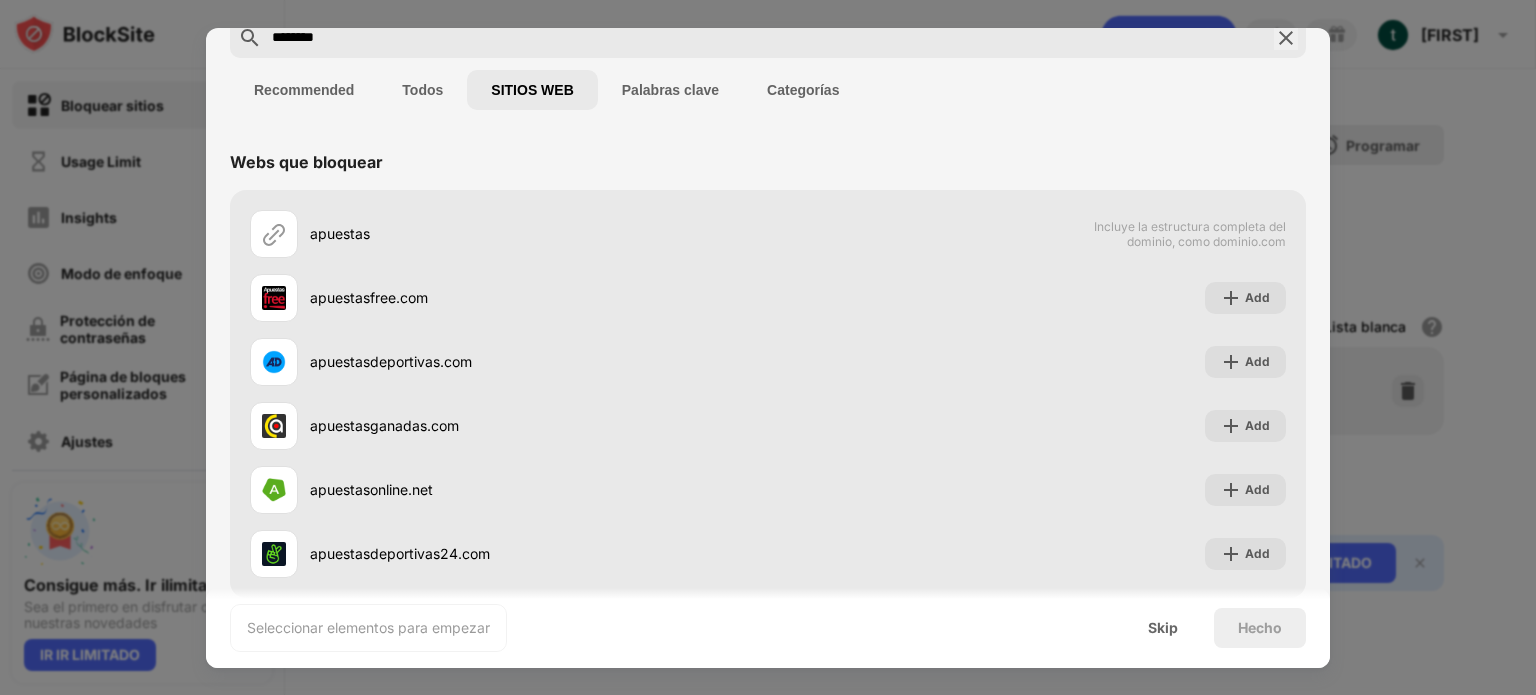 scroll, scrollTop: 61, scrollLeft: 0, axis: vertical 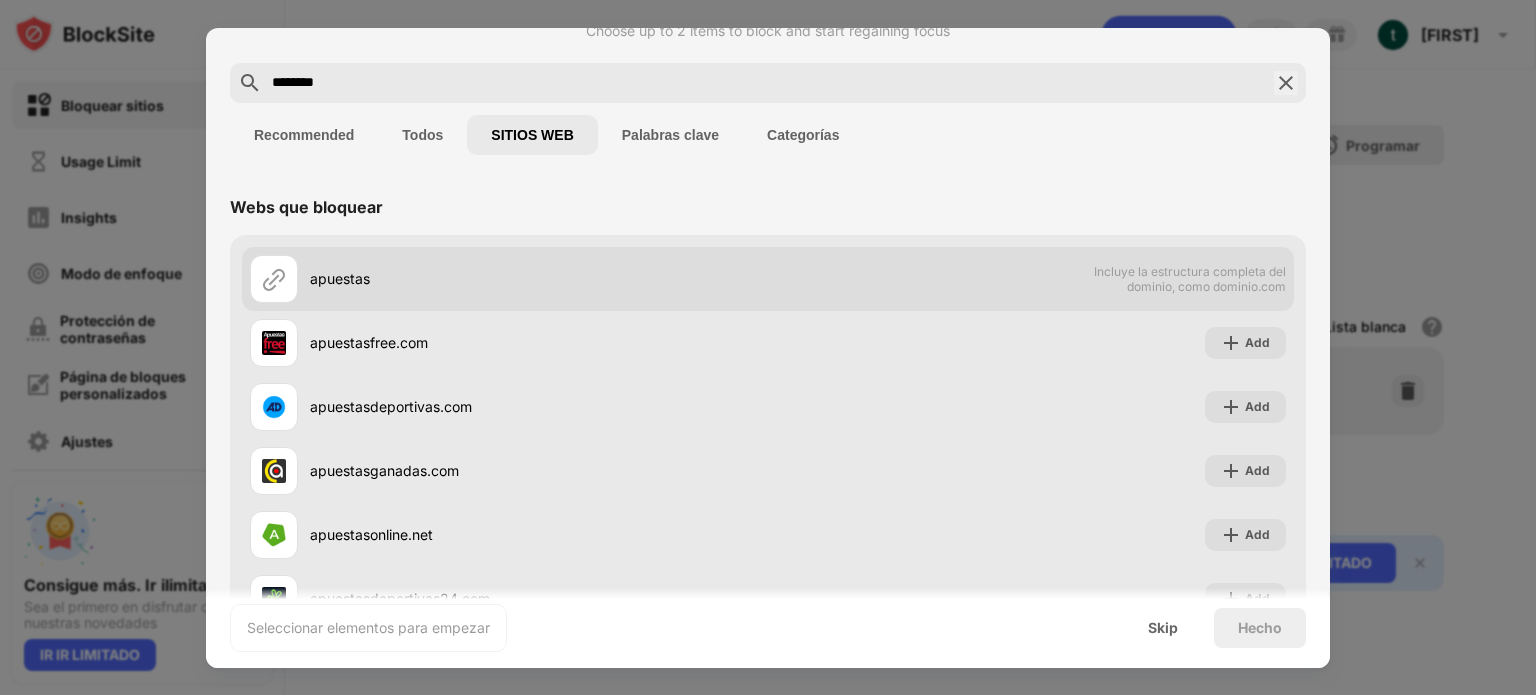 click at bounding box center [274, 279] 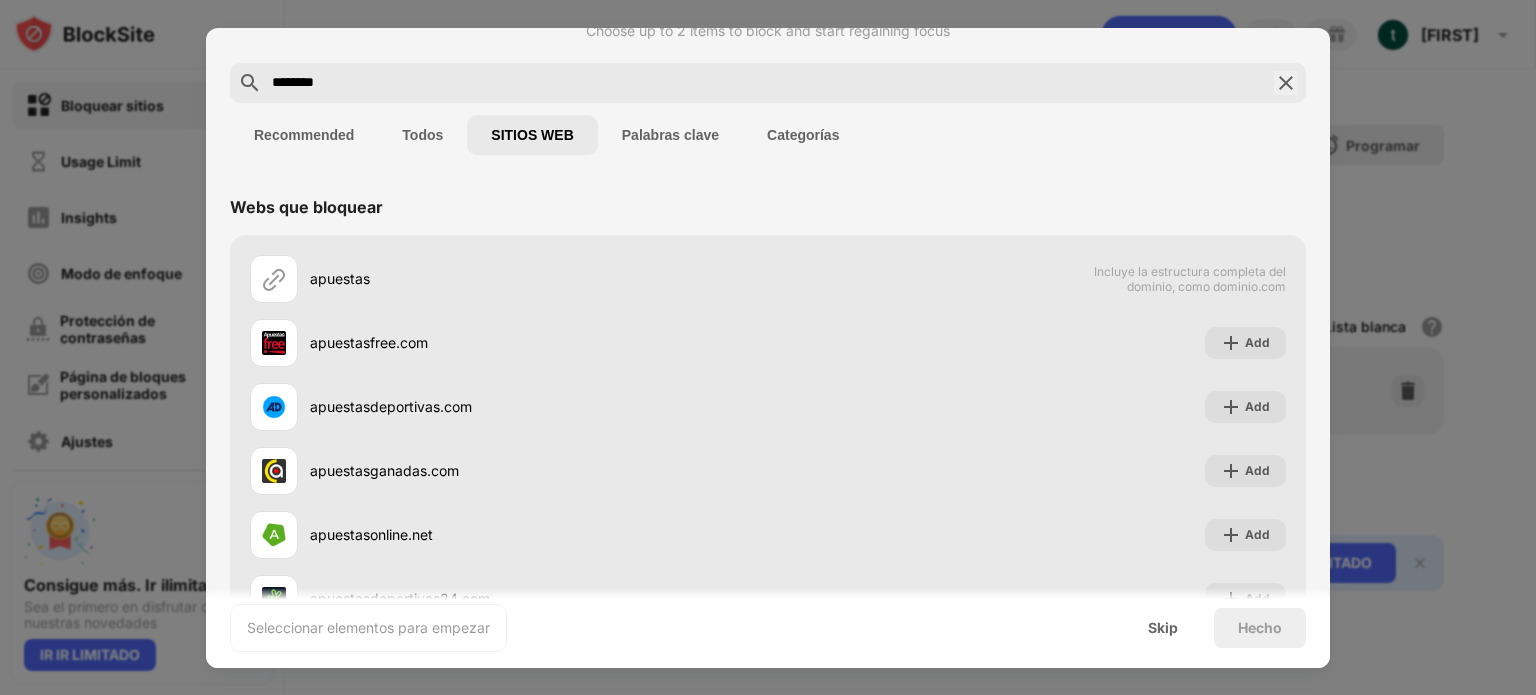 click on "Categorías" at bounding box center (803, 135) 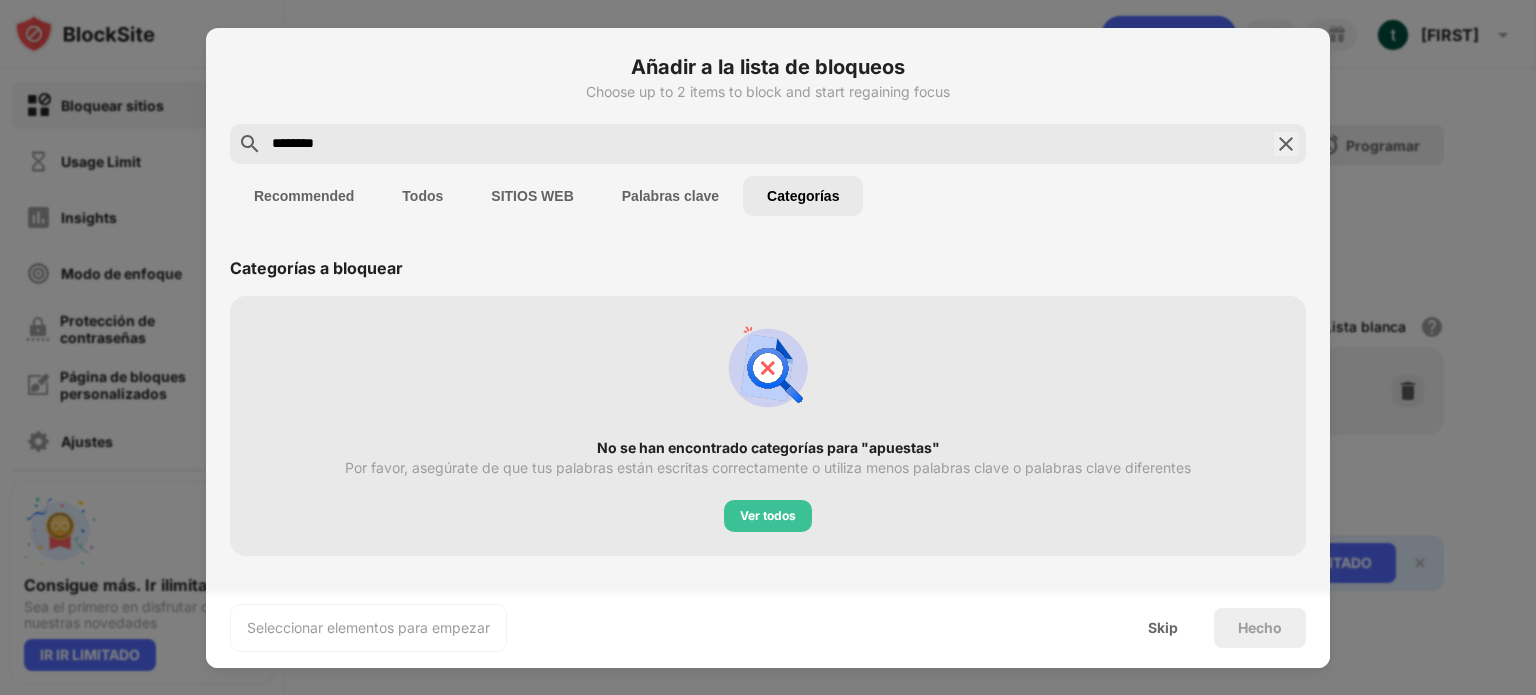 drag, startPoint x: 371, startPoint y: 152, endPoint x: 219, endPoint y: 160, distance: 152.21039 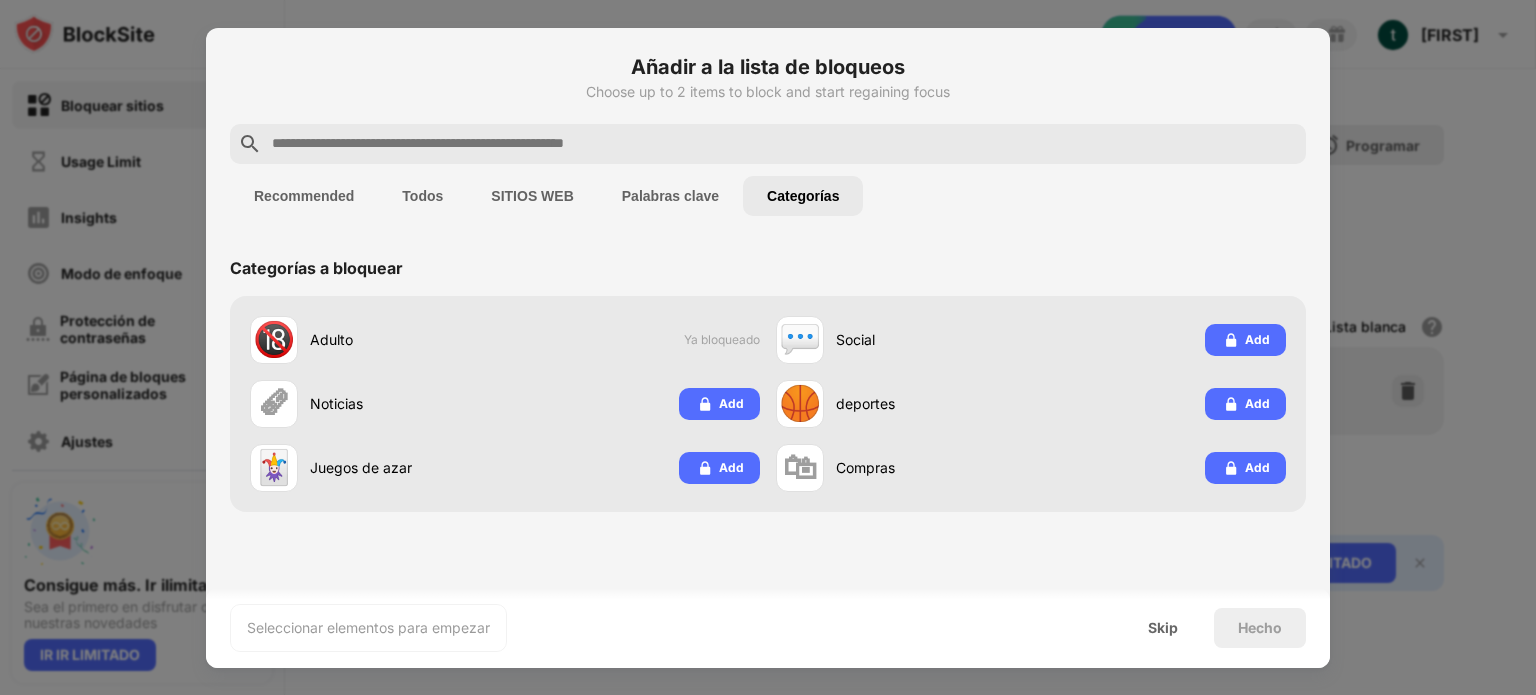 type 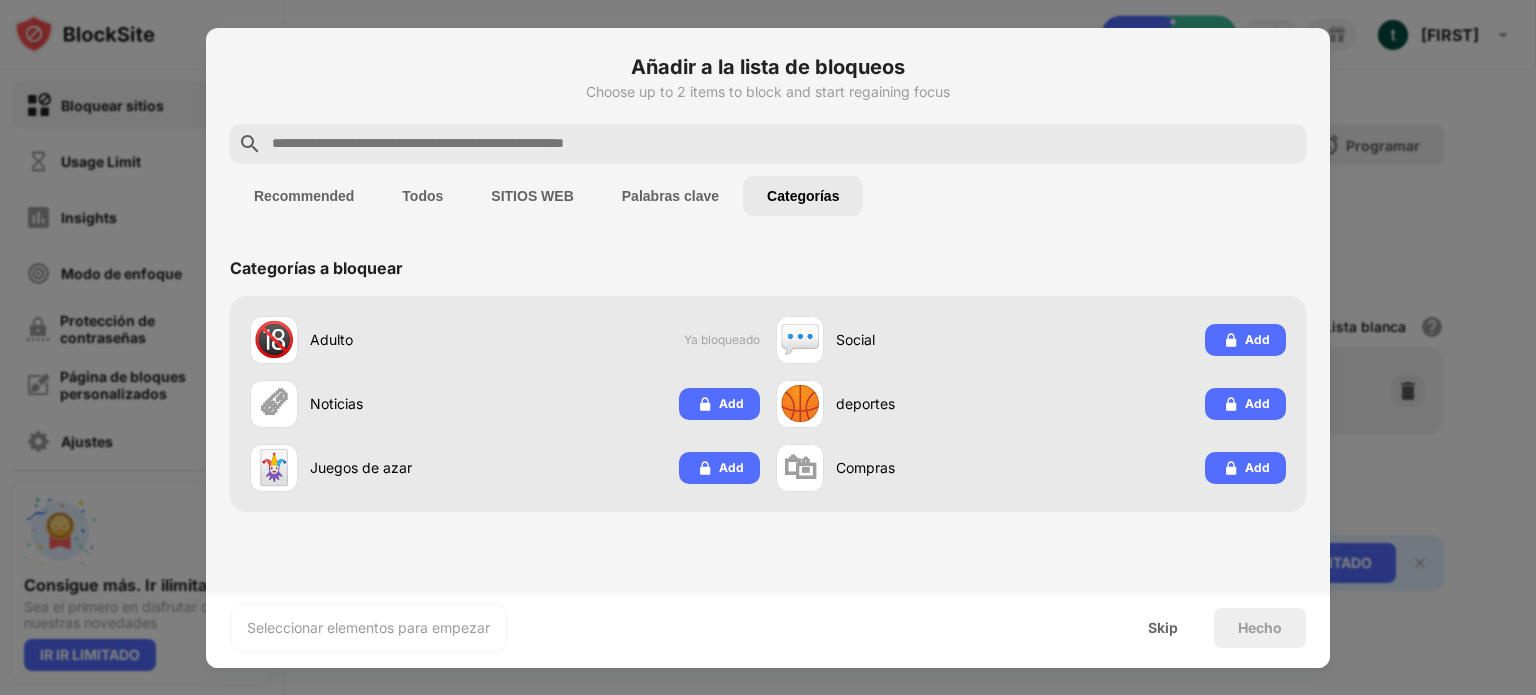 click on "Recommended" at bounding box center (304, 196) 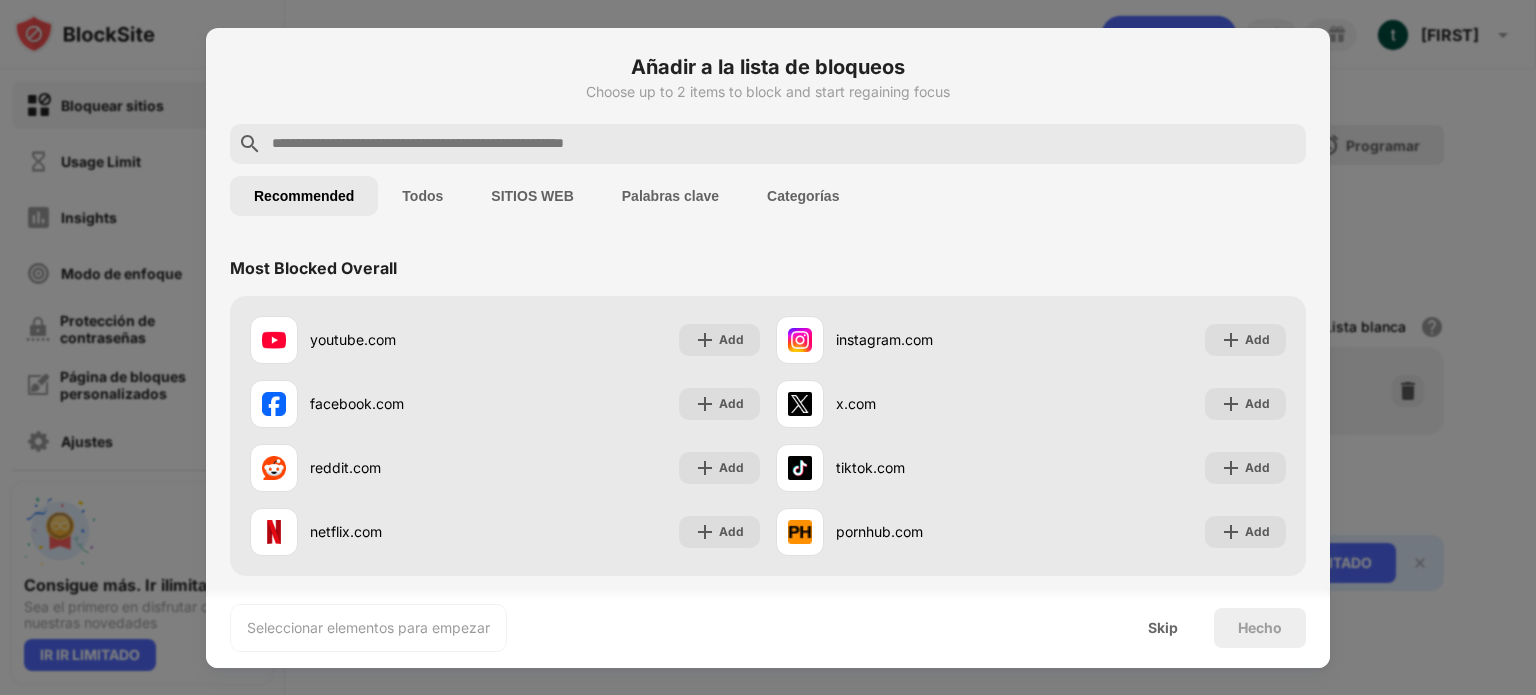 click on "Categorías" at bounding box center [803, 196] 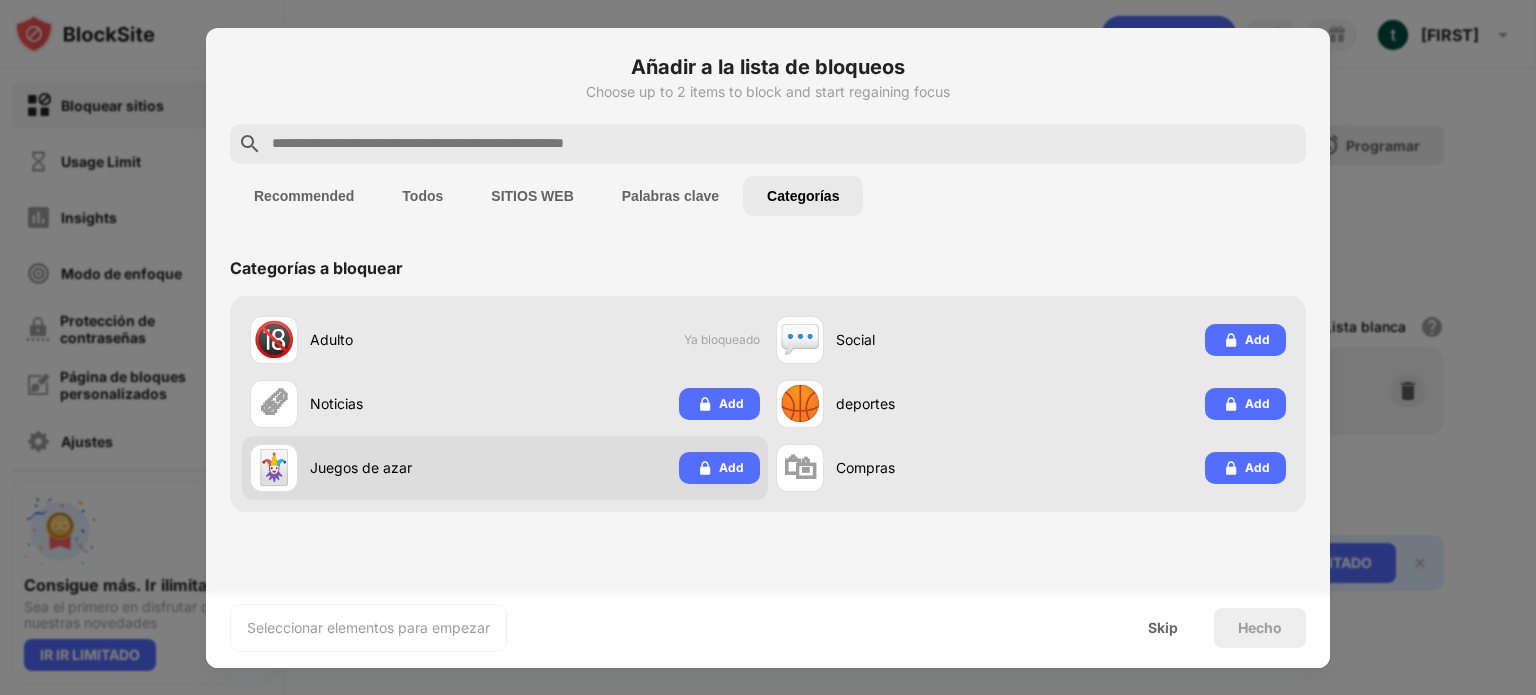 click on "🃏 Juegos de azar" at bounding box center [377, 468] 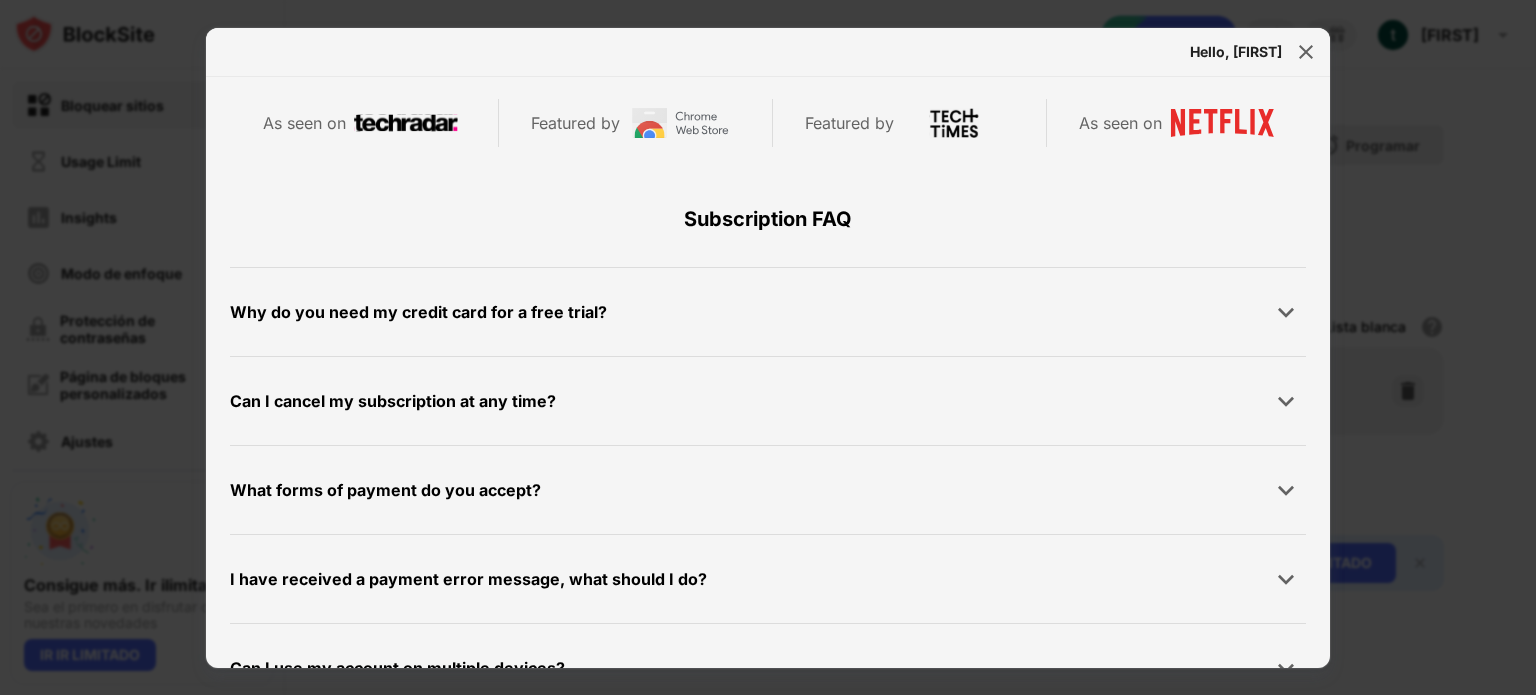 scroll, scrollTop: 951, scrollLeft: 0, axis: vertical 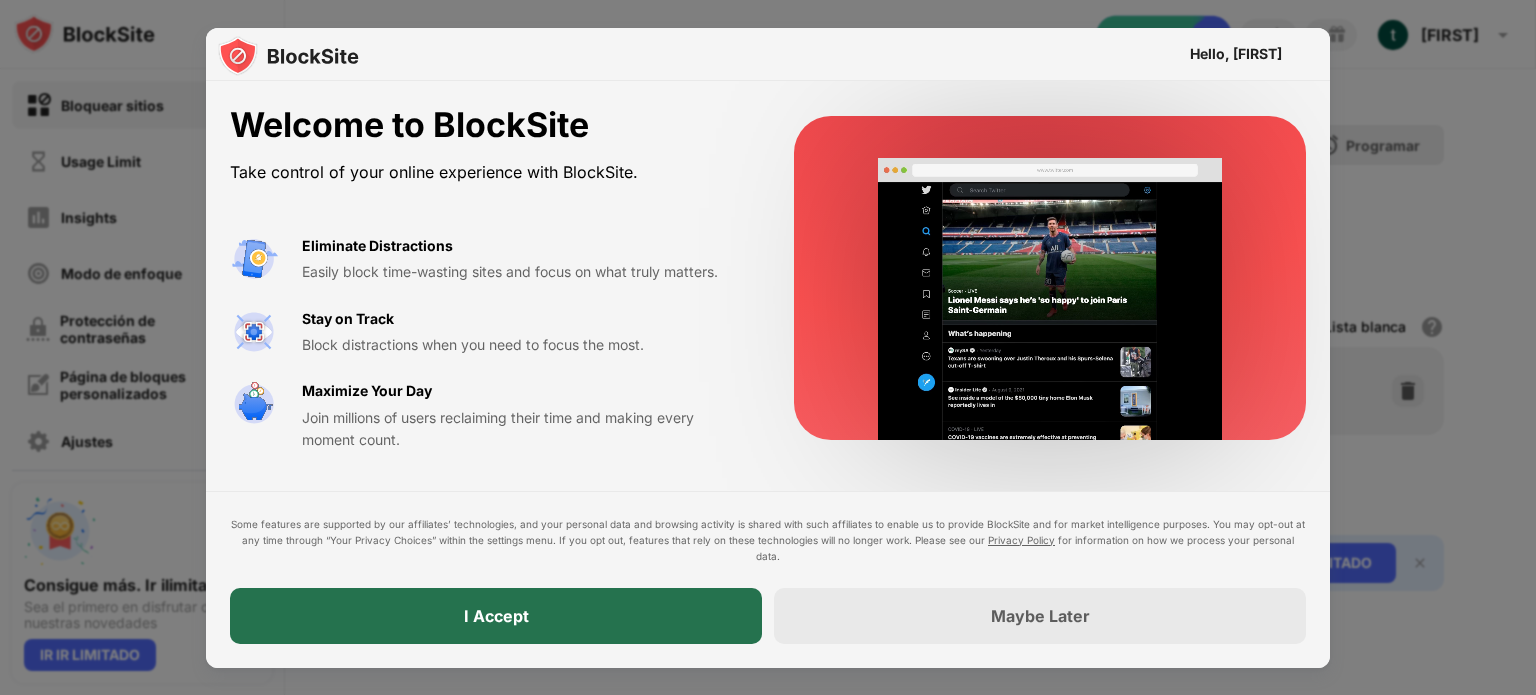 click on "I Accept" at bounding box center [496, 616] 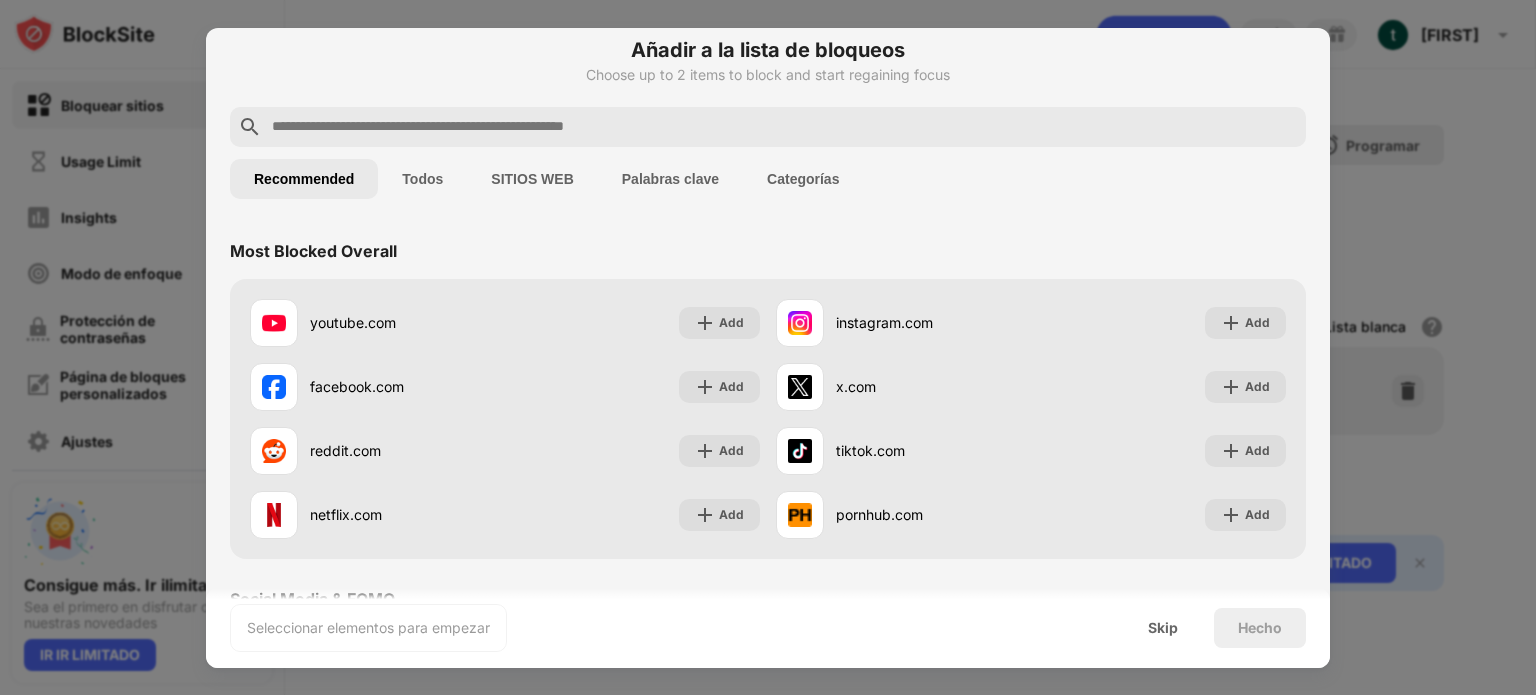 scroll, scrollTop: 0, scrollLeft: 0, axis: both 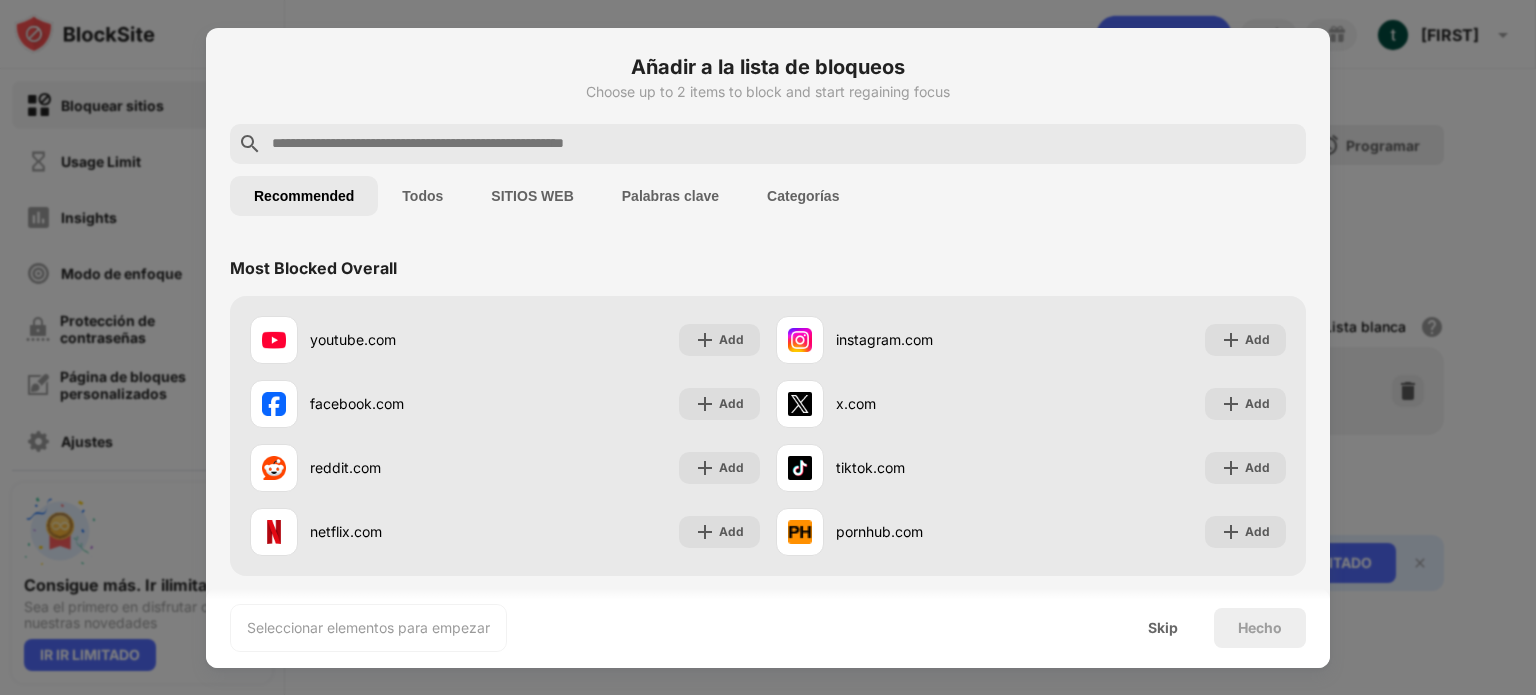 click on "Categorías" at bounding box center [803, 196] 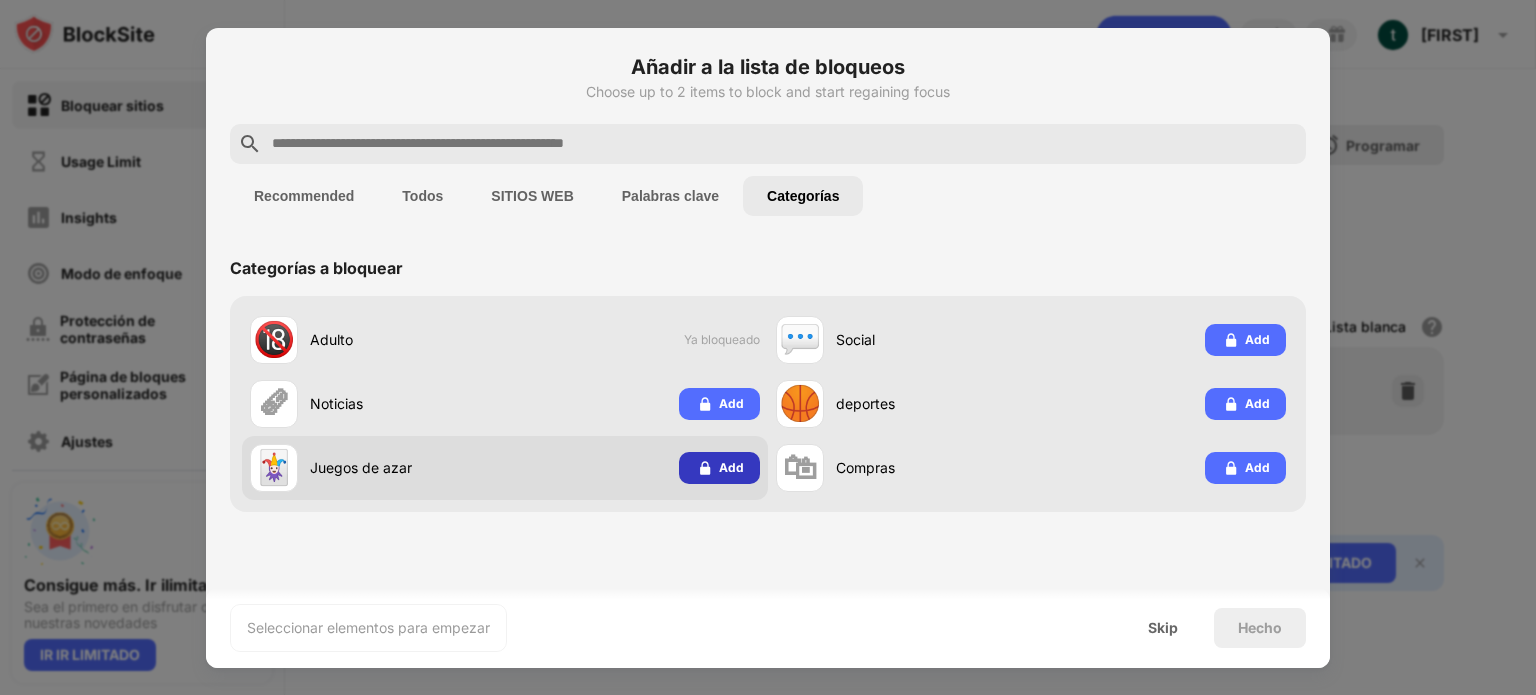 click on "Add" at bounding box center (731, 468) 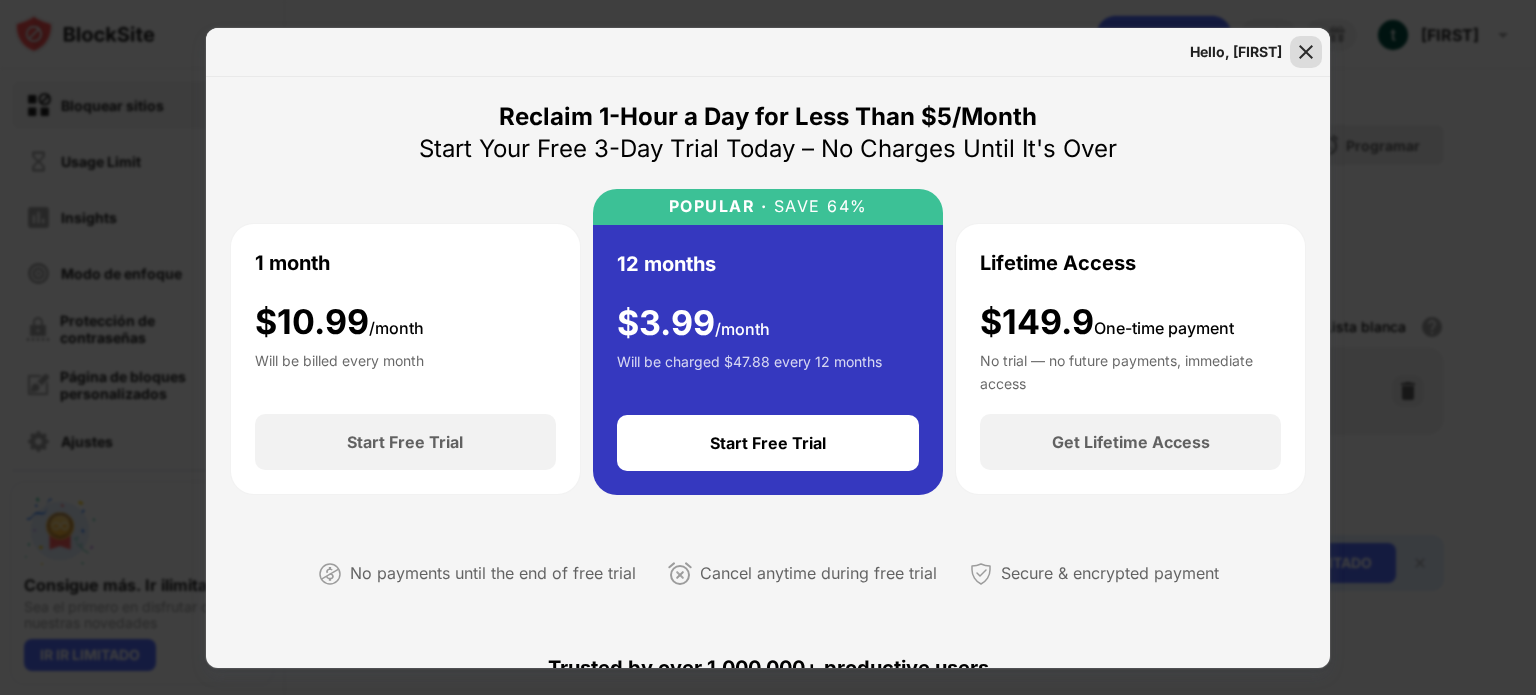 click at bounding box center [1306, 52] 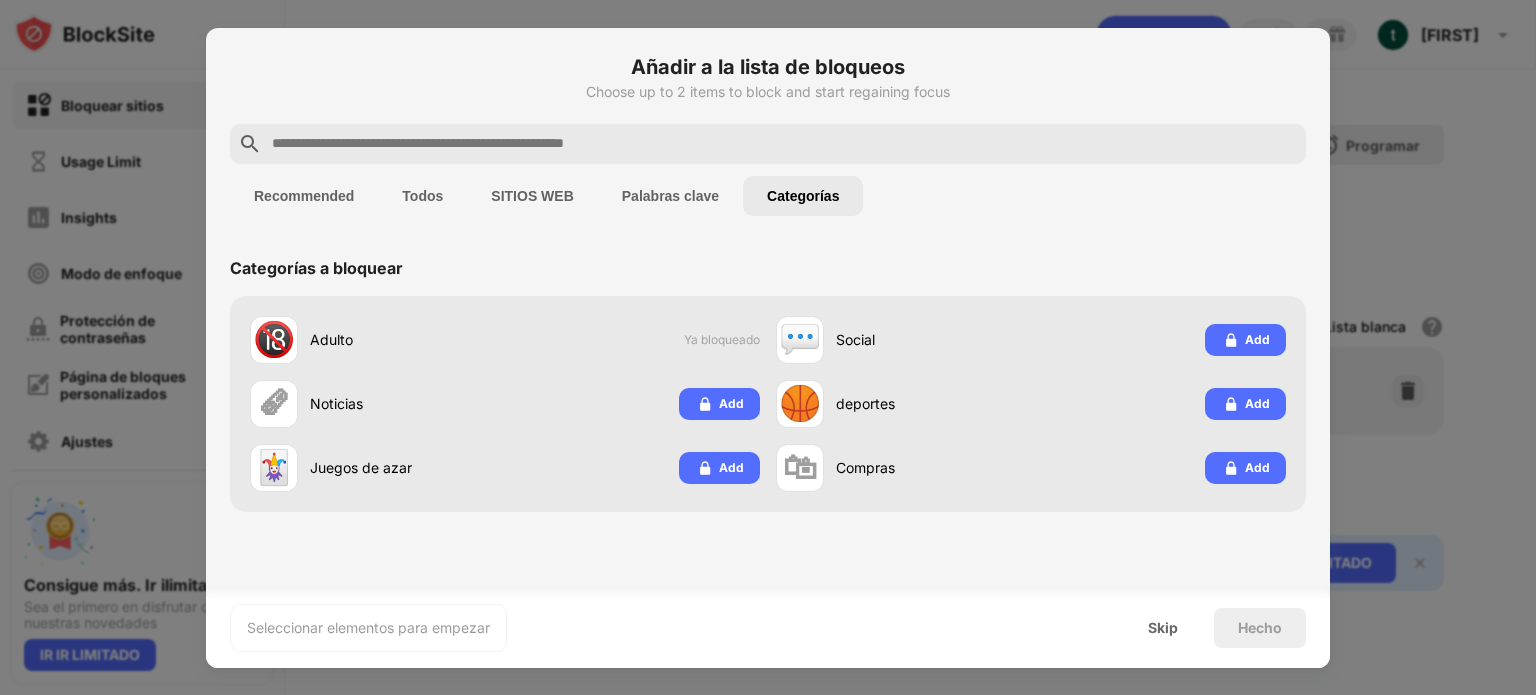 click on "Recommended" at bounding box center [304, 196] 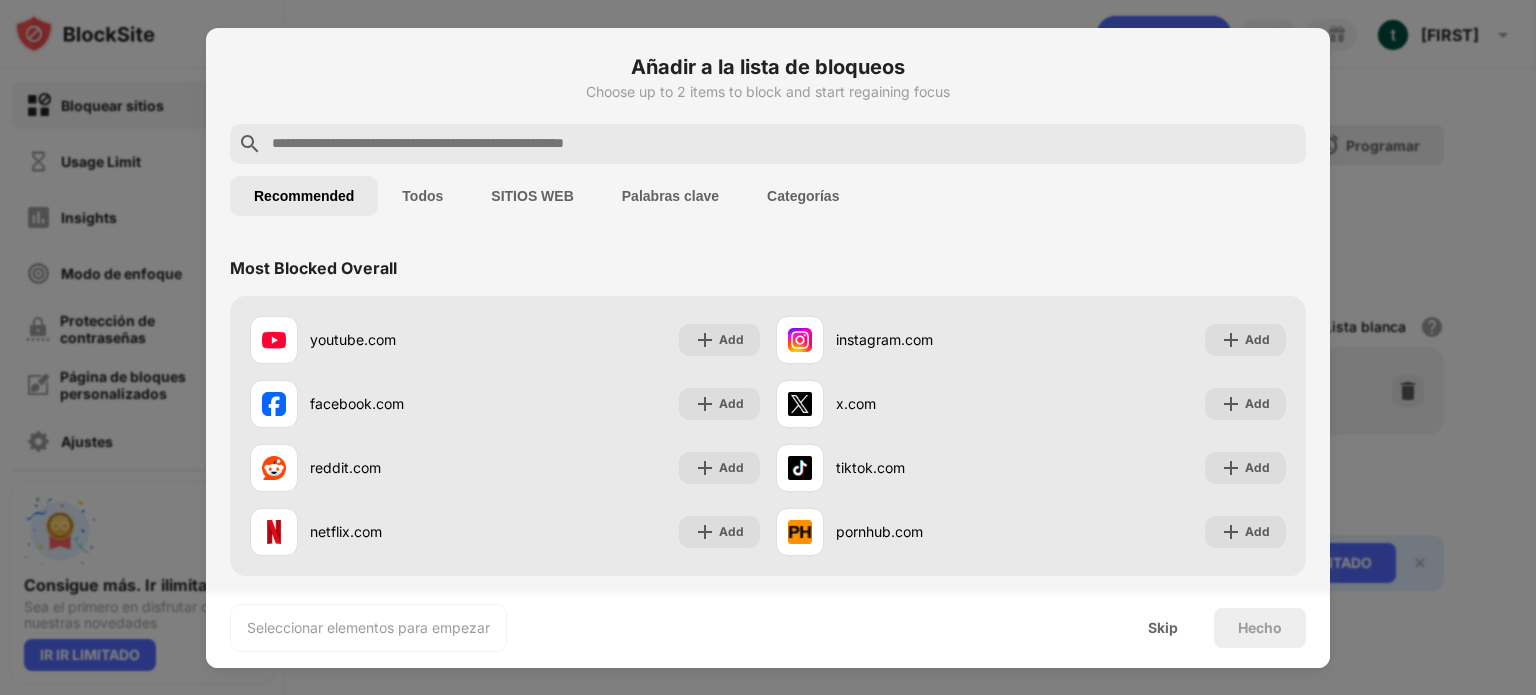 click on "SITIOS WEB" at bounding box center (532, 196) 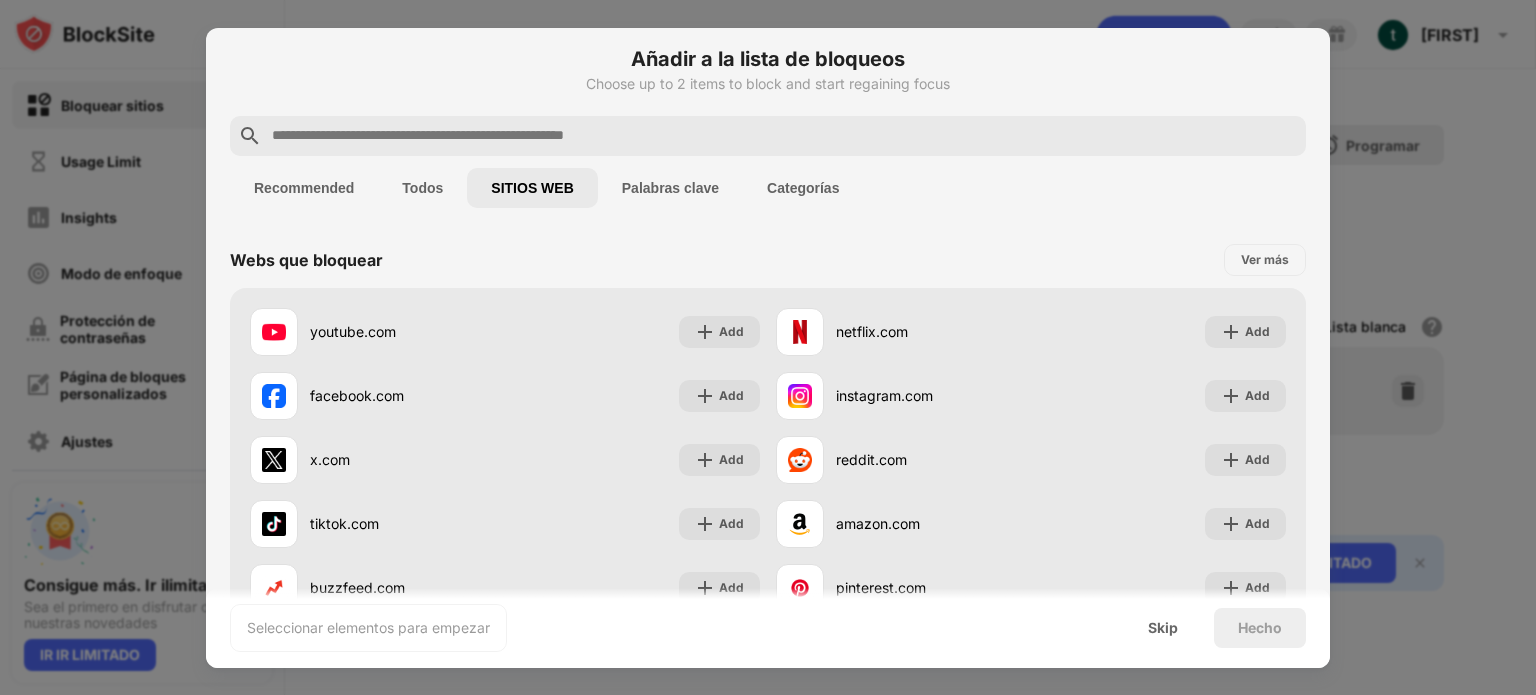 scroll, scrollTop: 0, scrollLeft: 0, axis: both 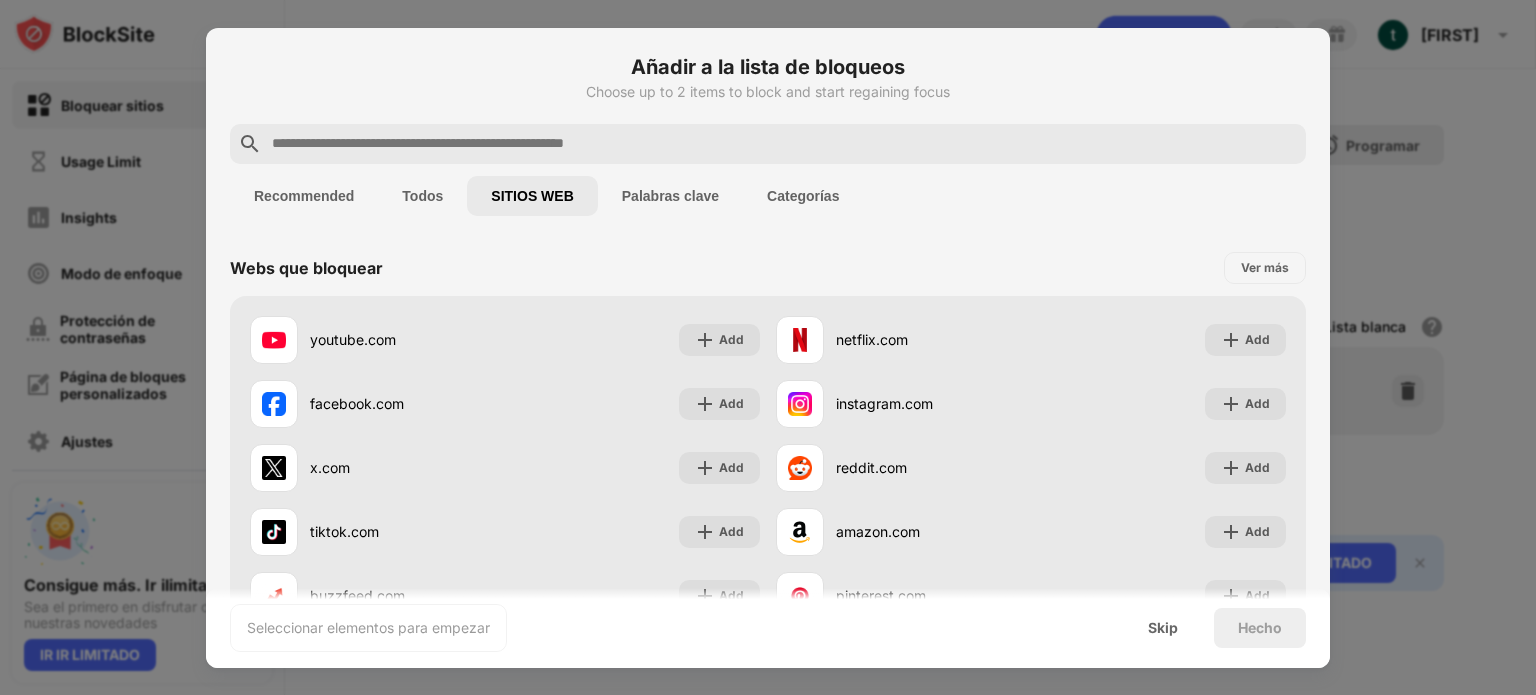 click on "Recommended" at bounding box center [304, 196] 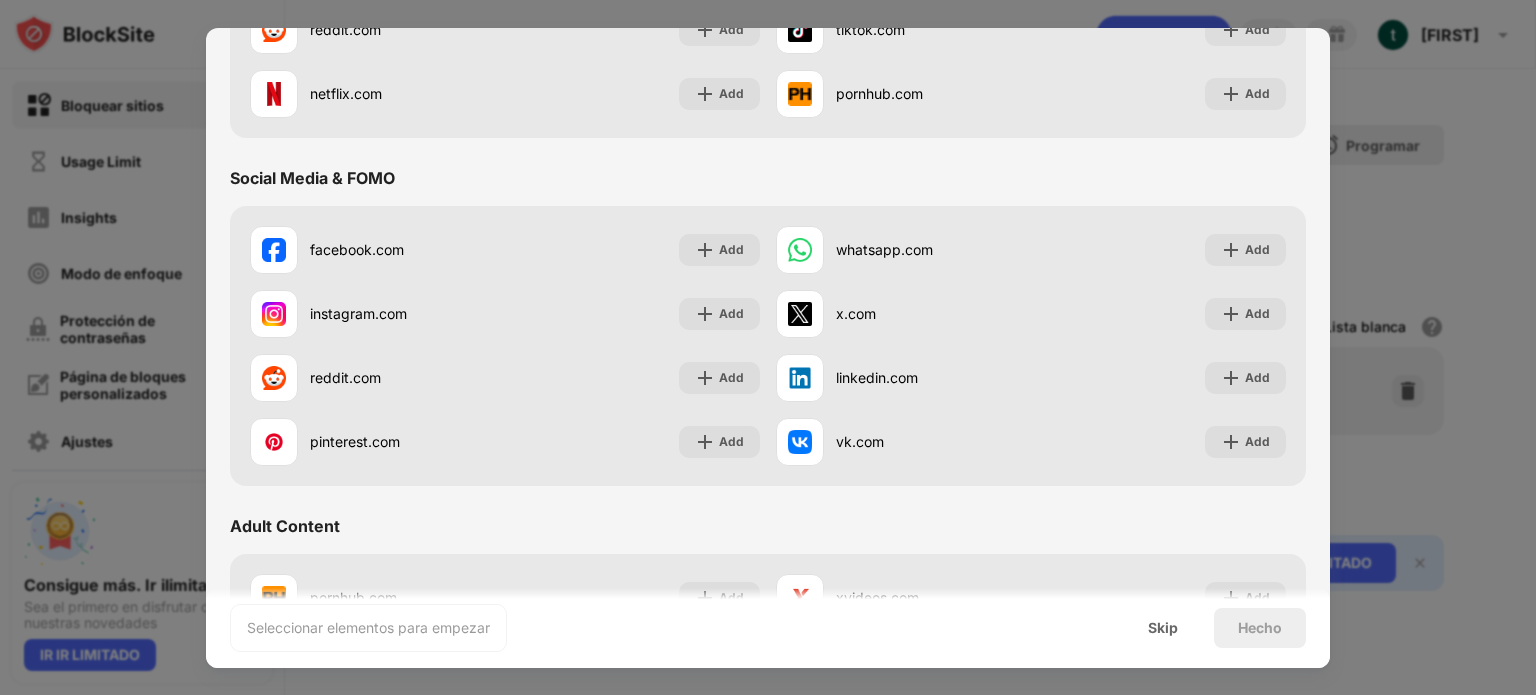 scroll, scrollTop: 0, scrollLeft: 0, axis: both 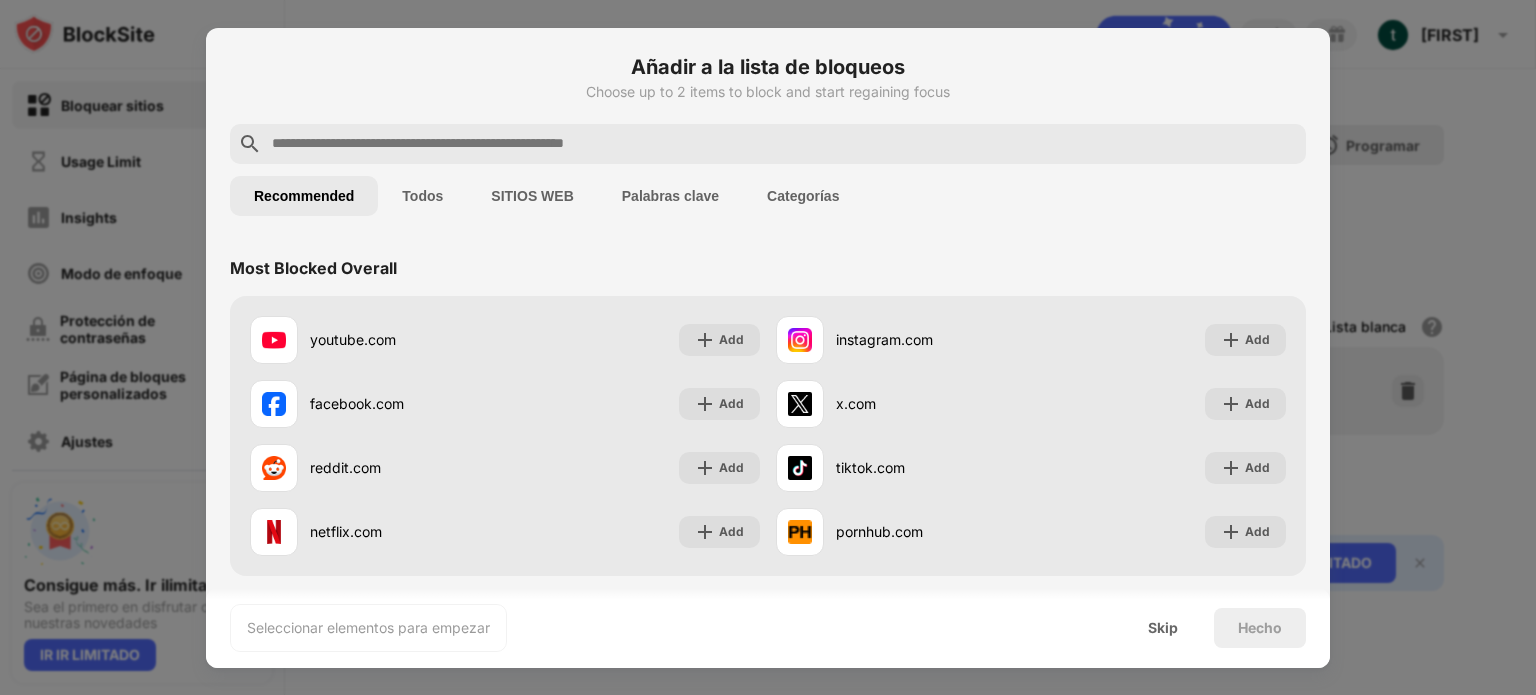 click on "Todos" at bounding box center (422, 196) 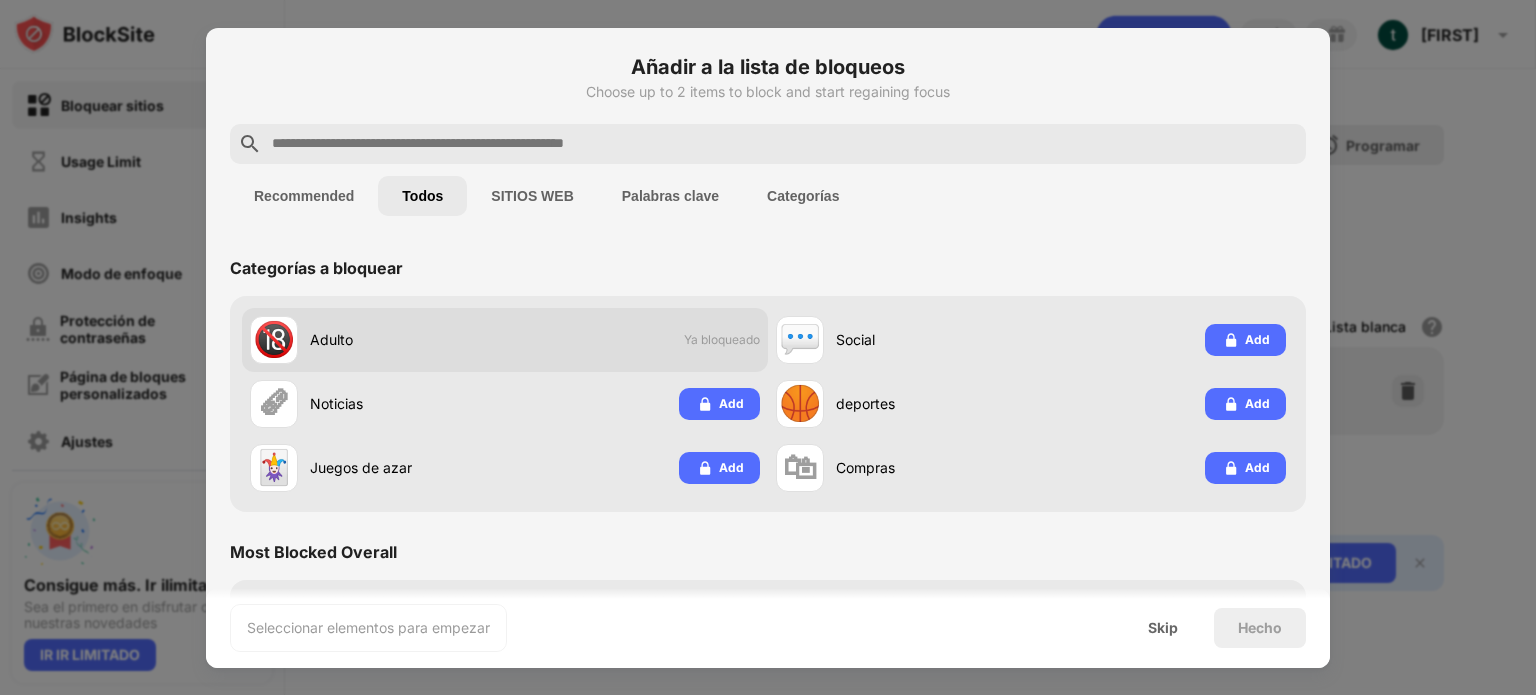 click on "🔞 Adulto Ya bloqueado" at bounding box center (505, 340) 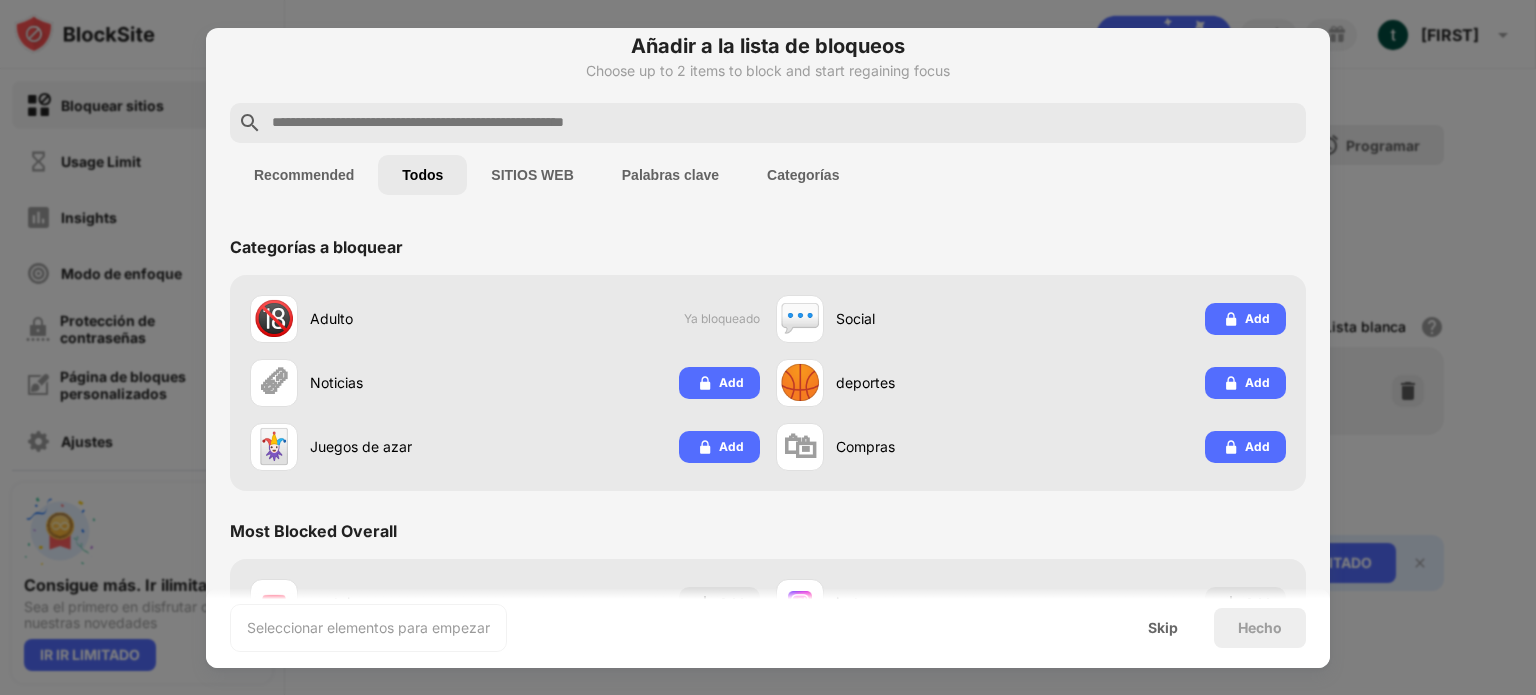 scroll, scrollTop: 0, scrollLeft: 0, axis: both 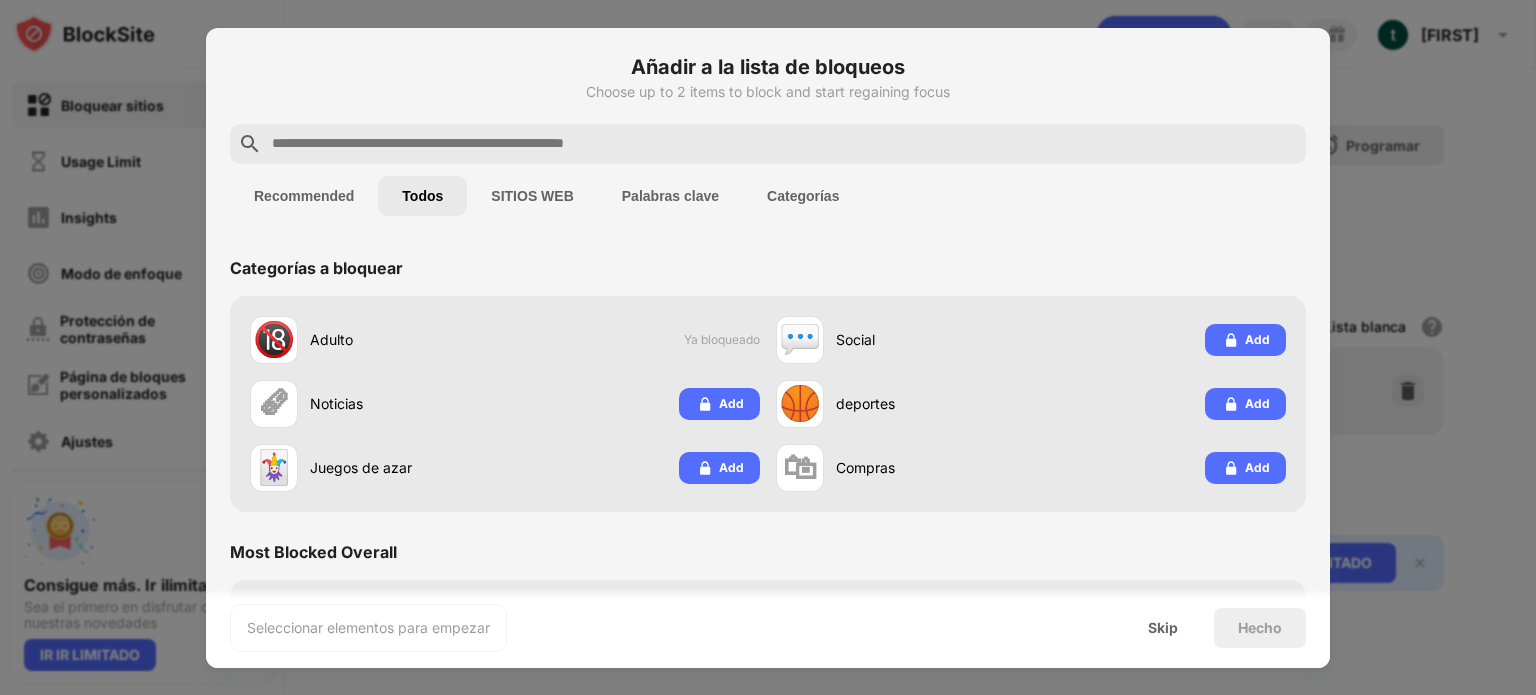 click at bounding box center [784, 144] 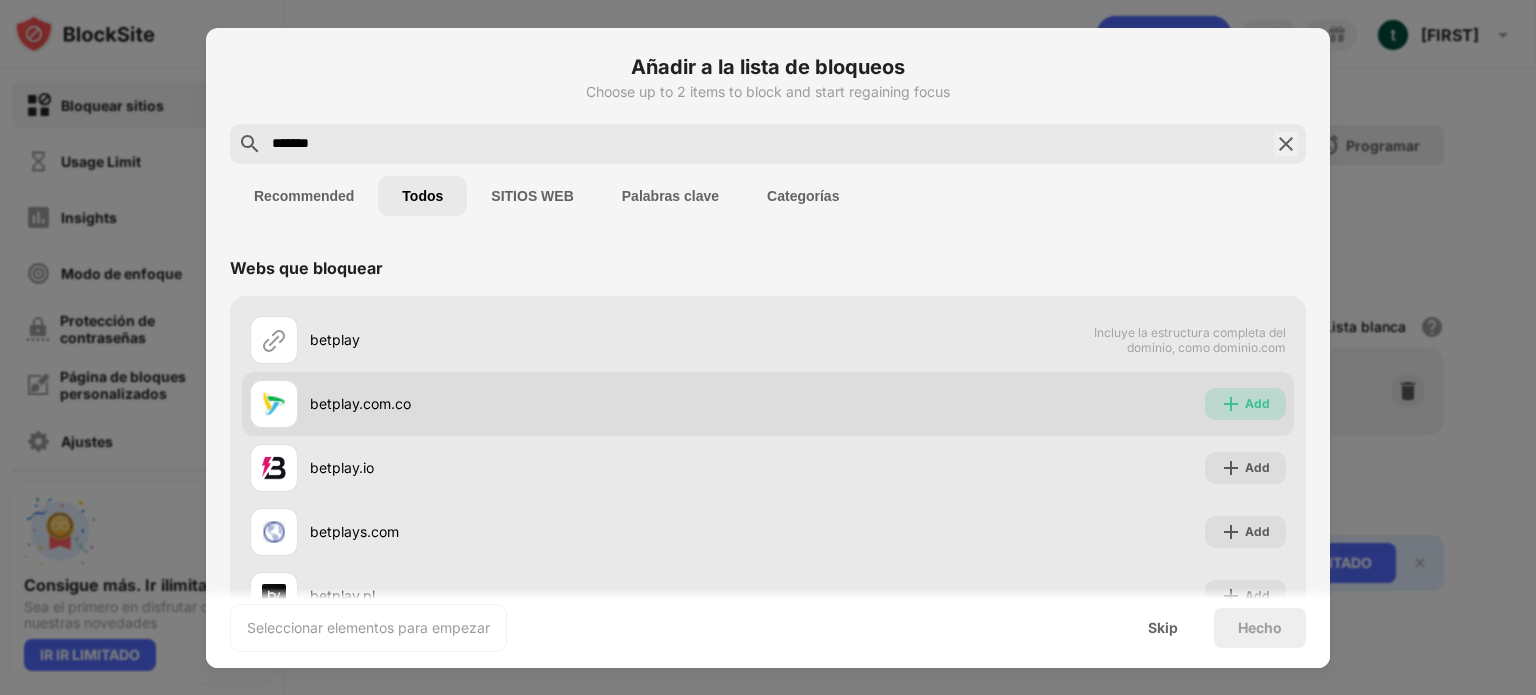 click on "Add" at bounding box center [1245, 404] 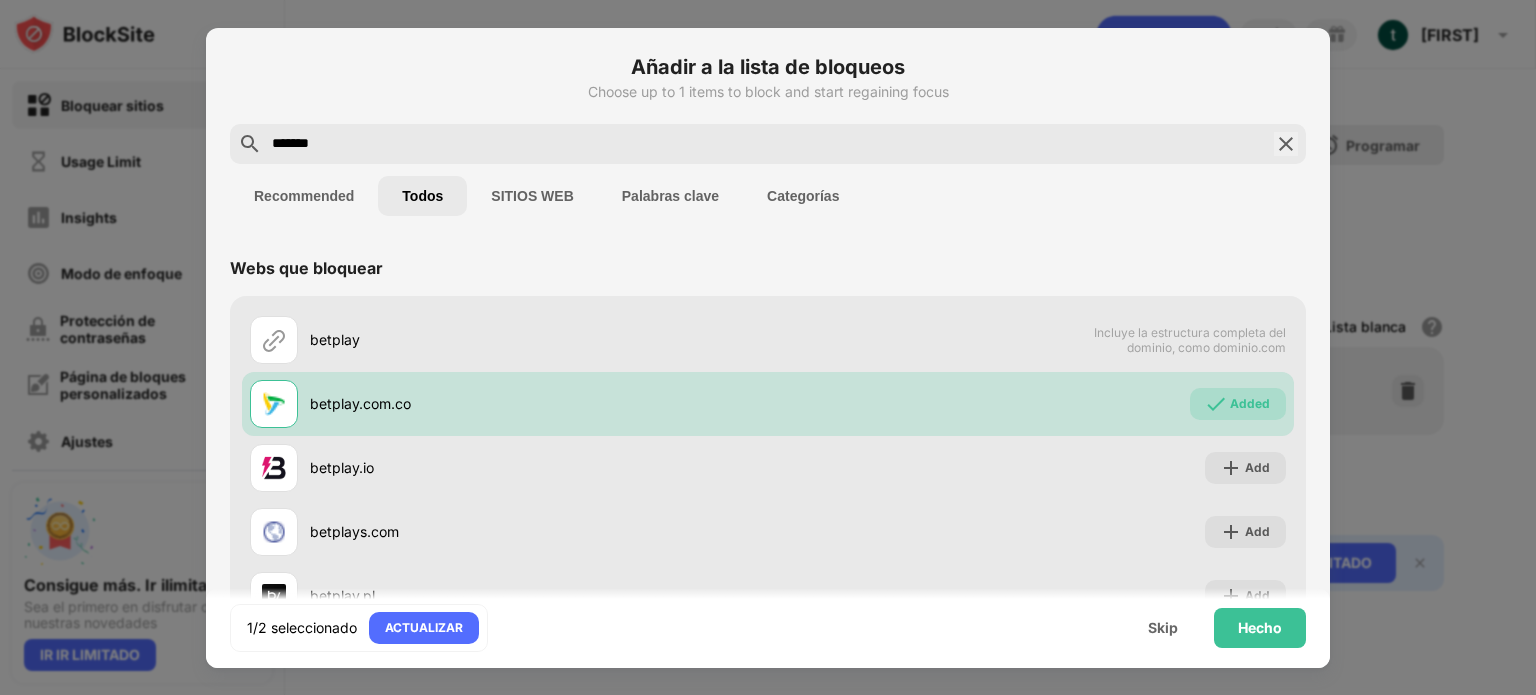 click on "*******" at bounding box center [768, 144] 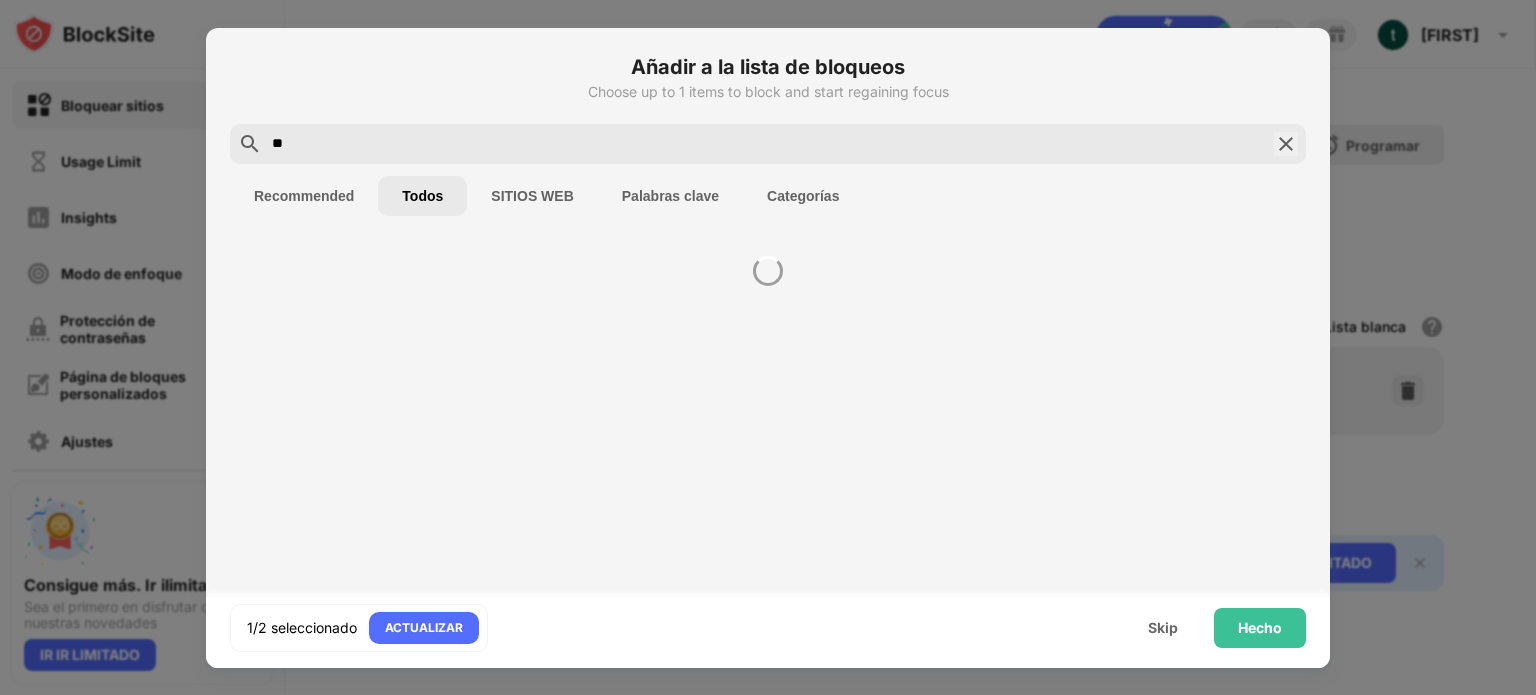 type on "*" 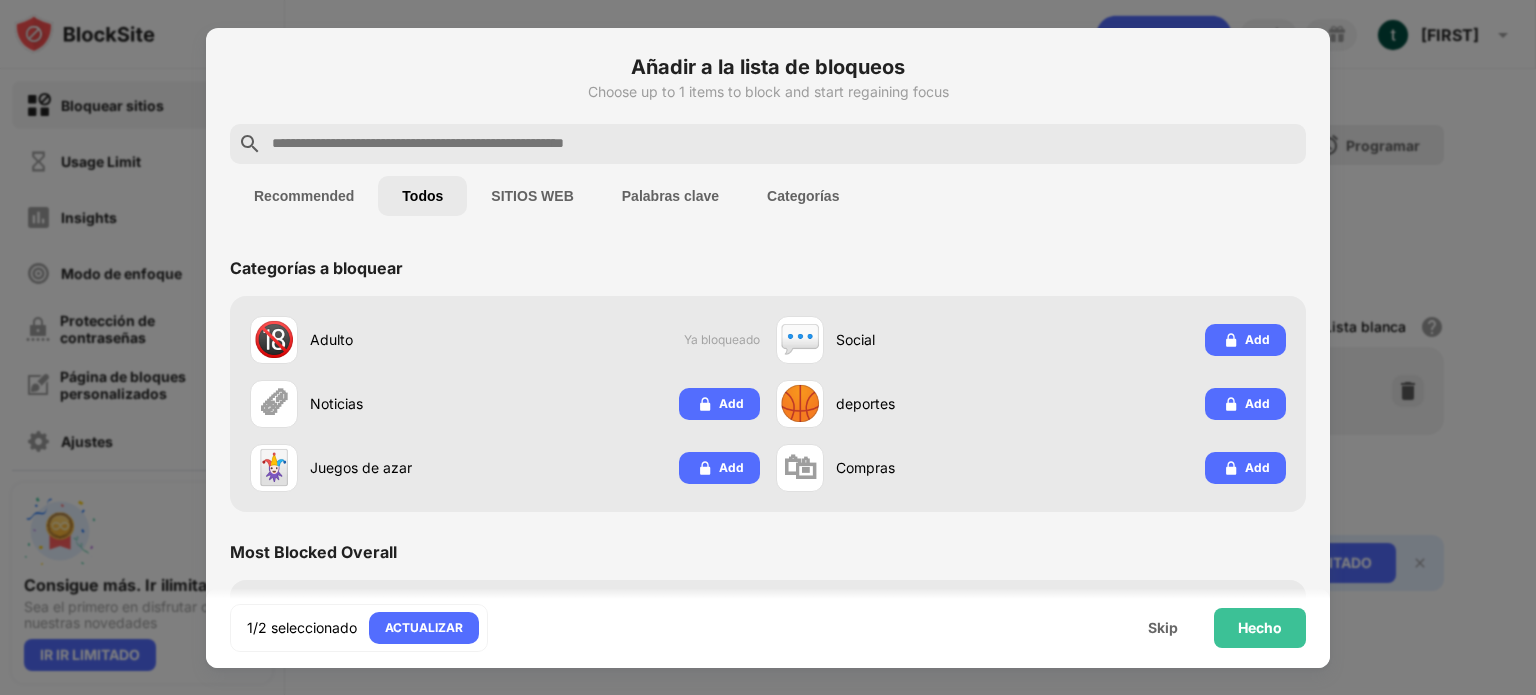 type on "*" 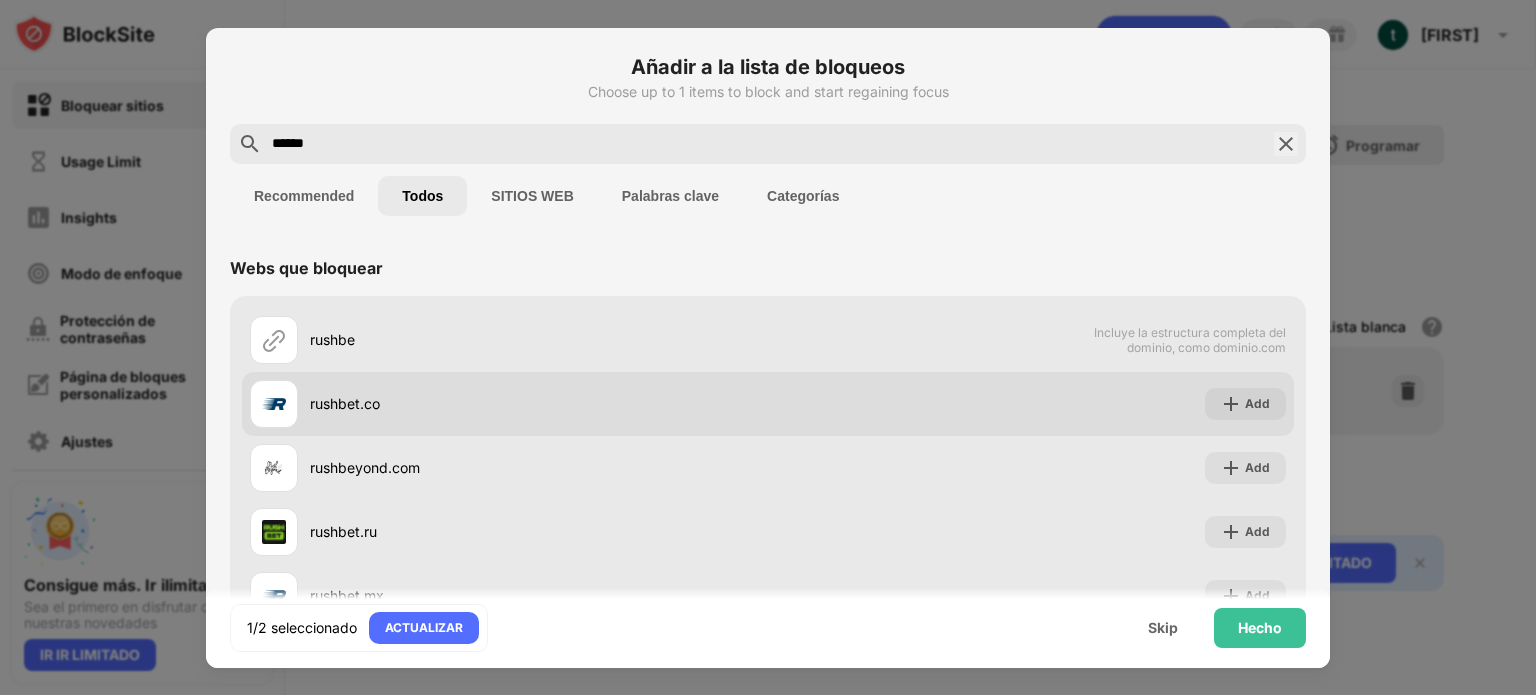 type on "******" 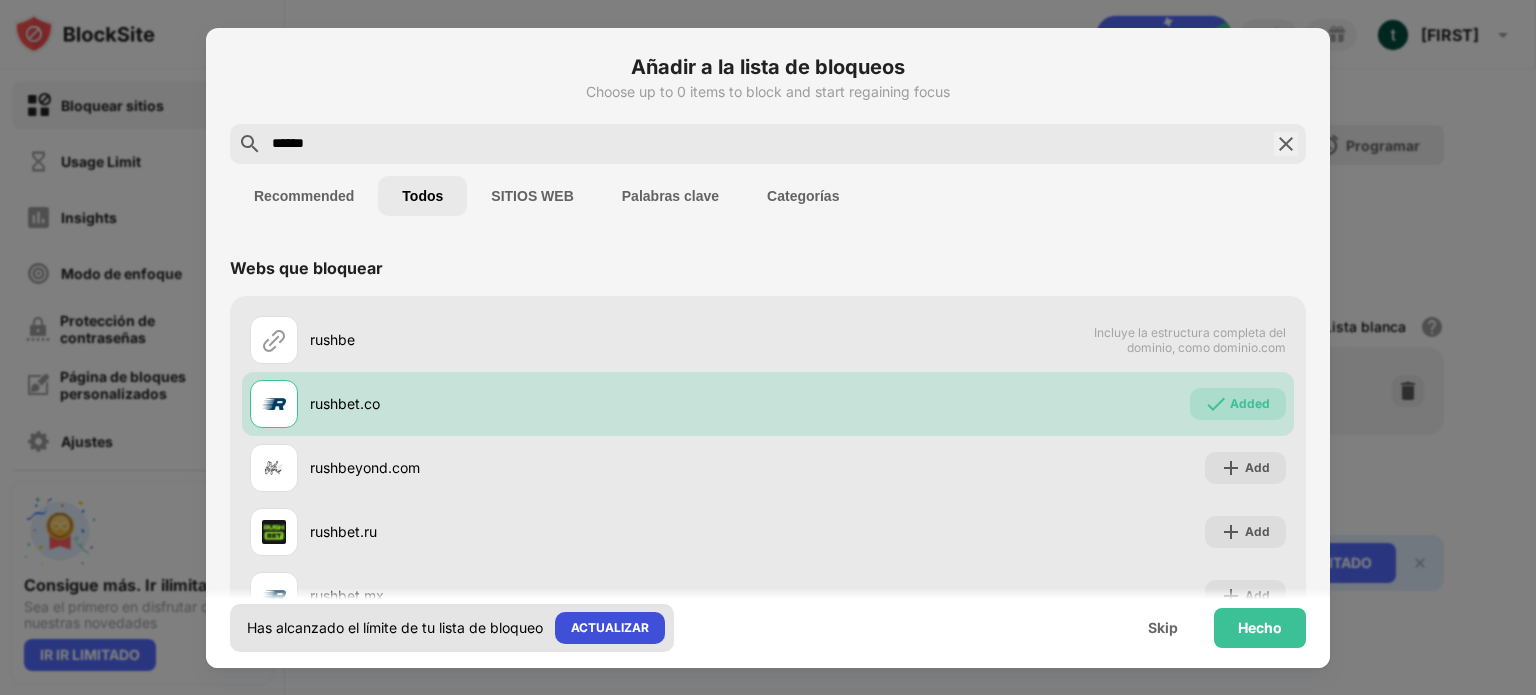 click on "ACTUALIZAR" at bounding box center (610, 628) 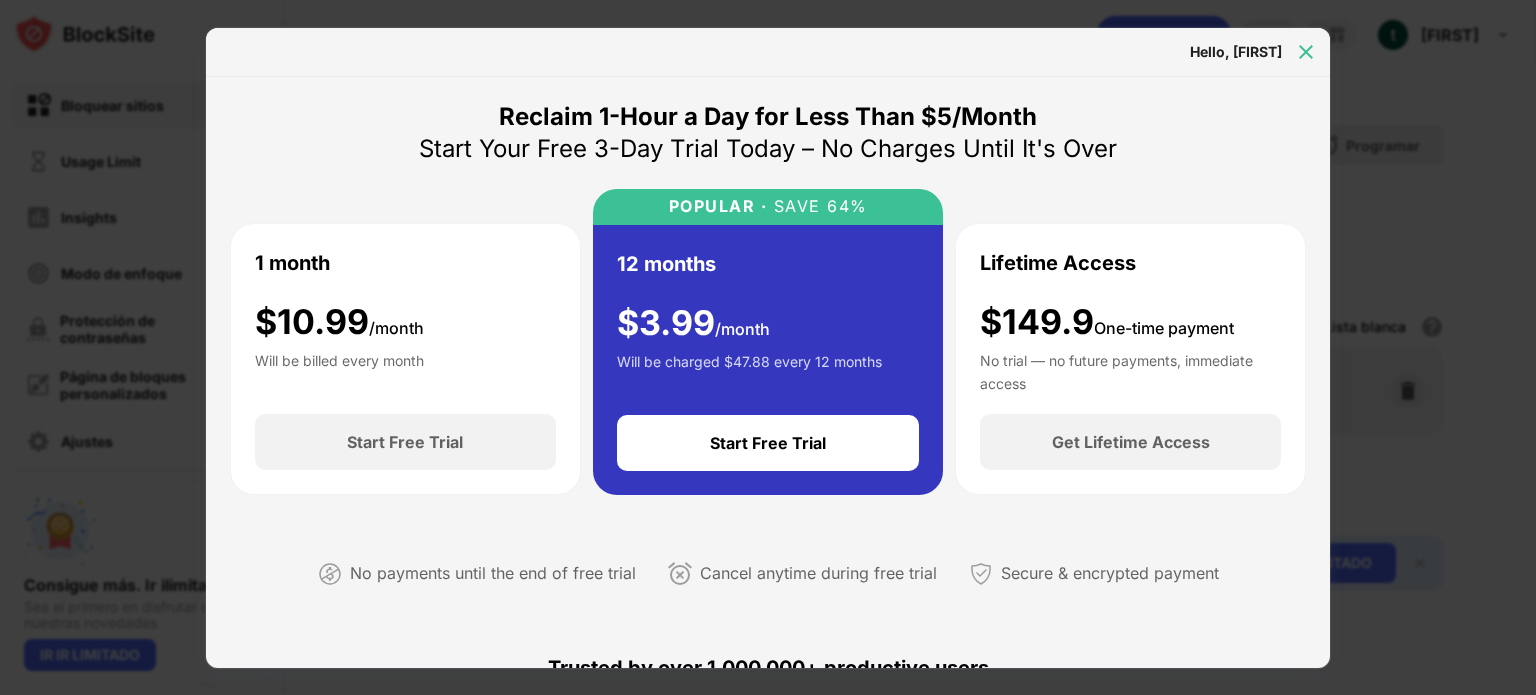 click at bounding box center [1306, 52] 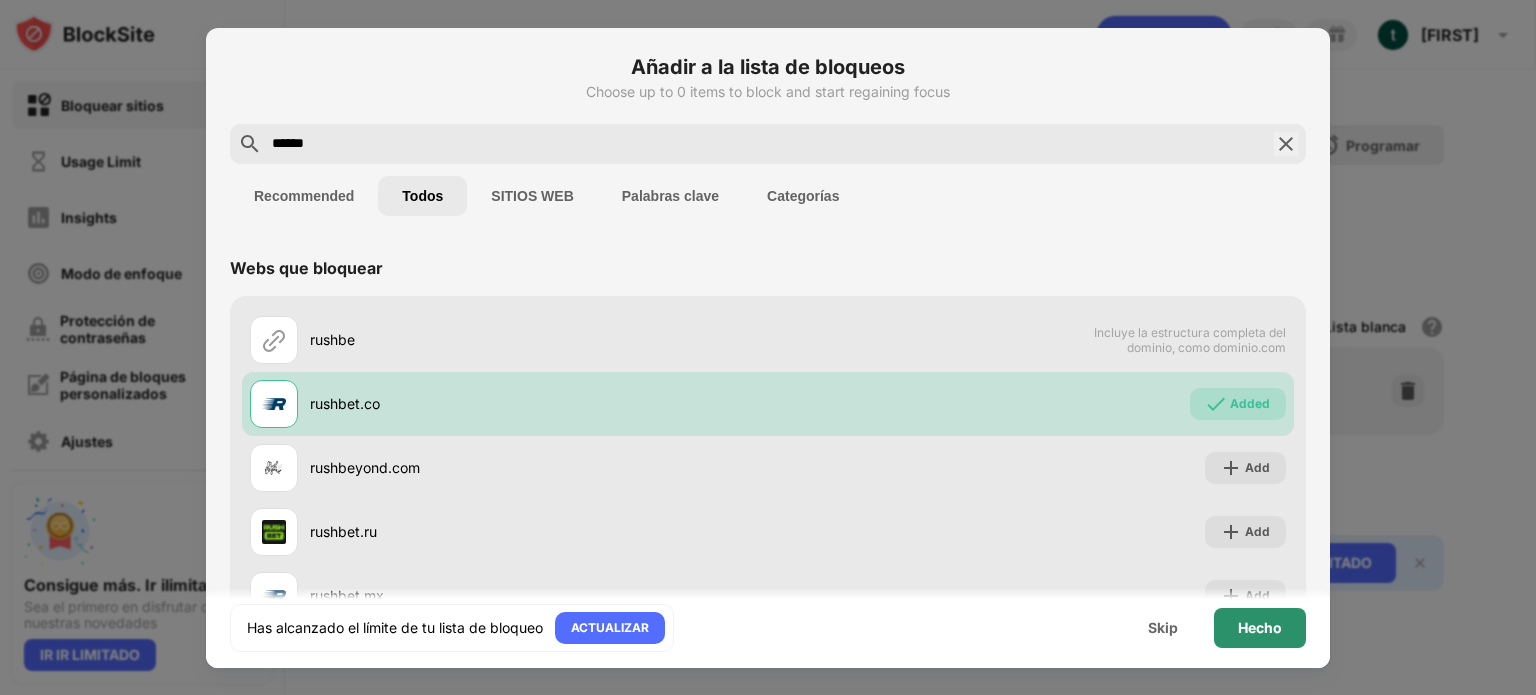 click on "Hecho" at bounding box center (1260, 628) 